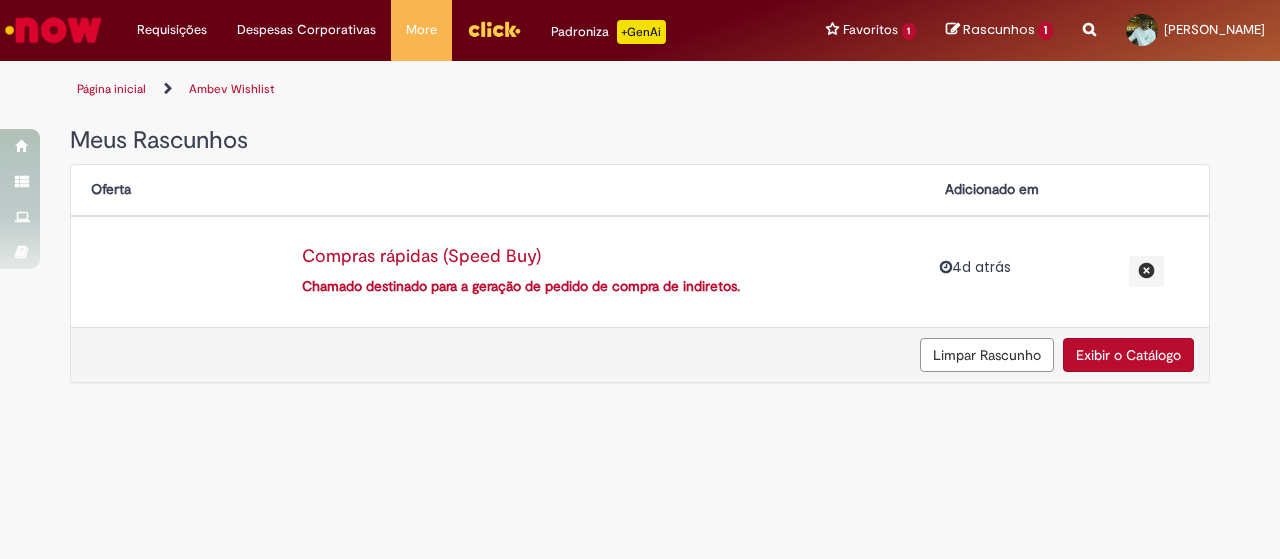 scroll, scrollTop: 0, scrollLeft: 0, axis: both 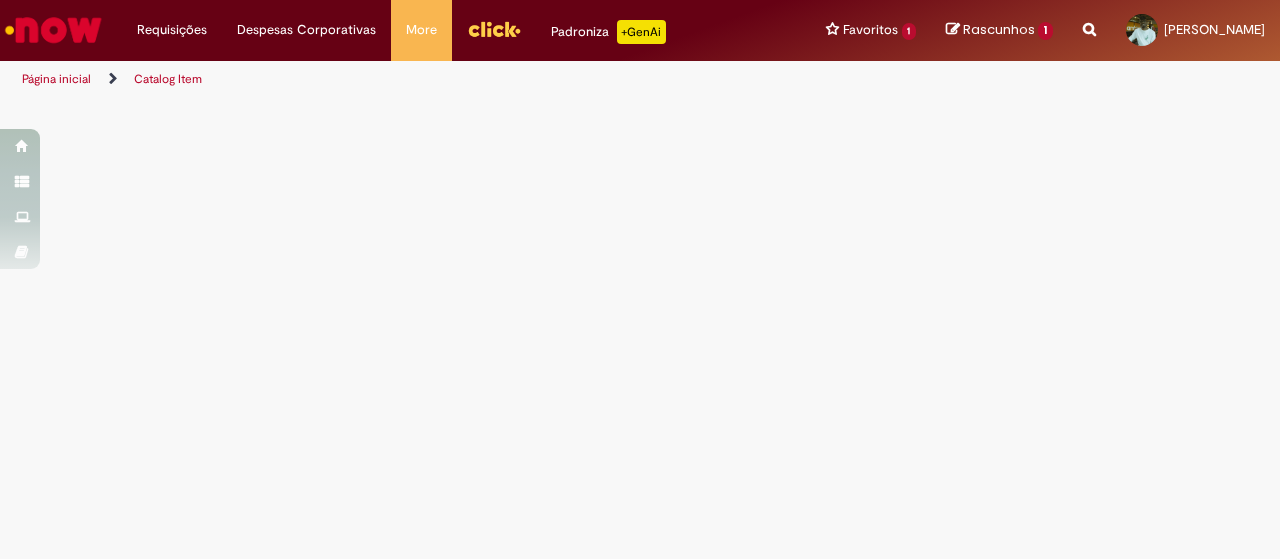 select on "**********" 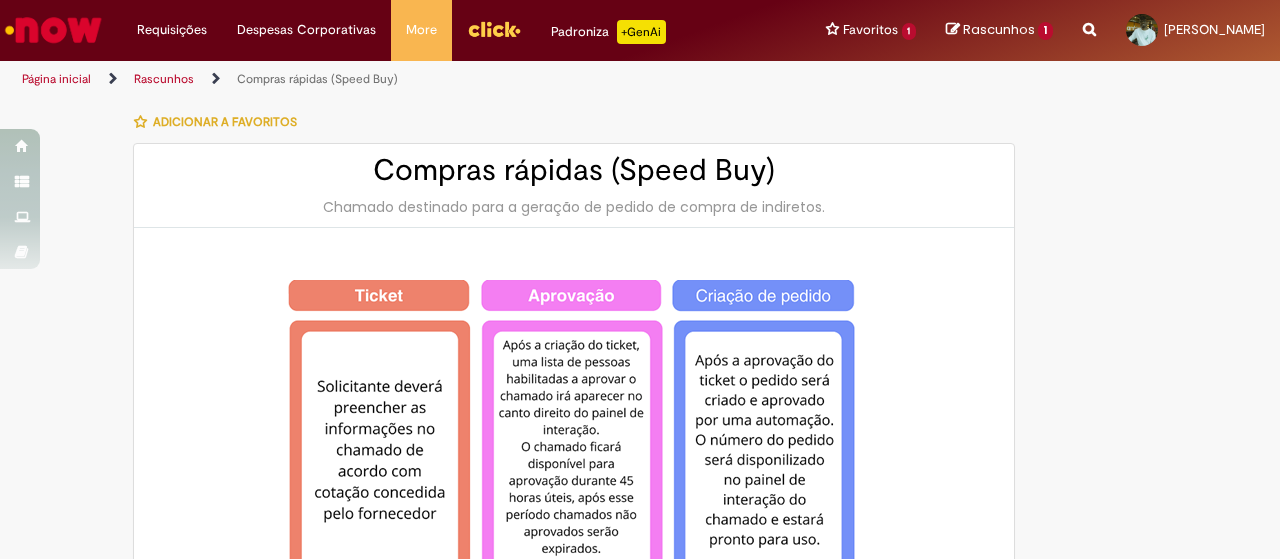 type on "********" 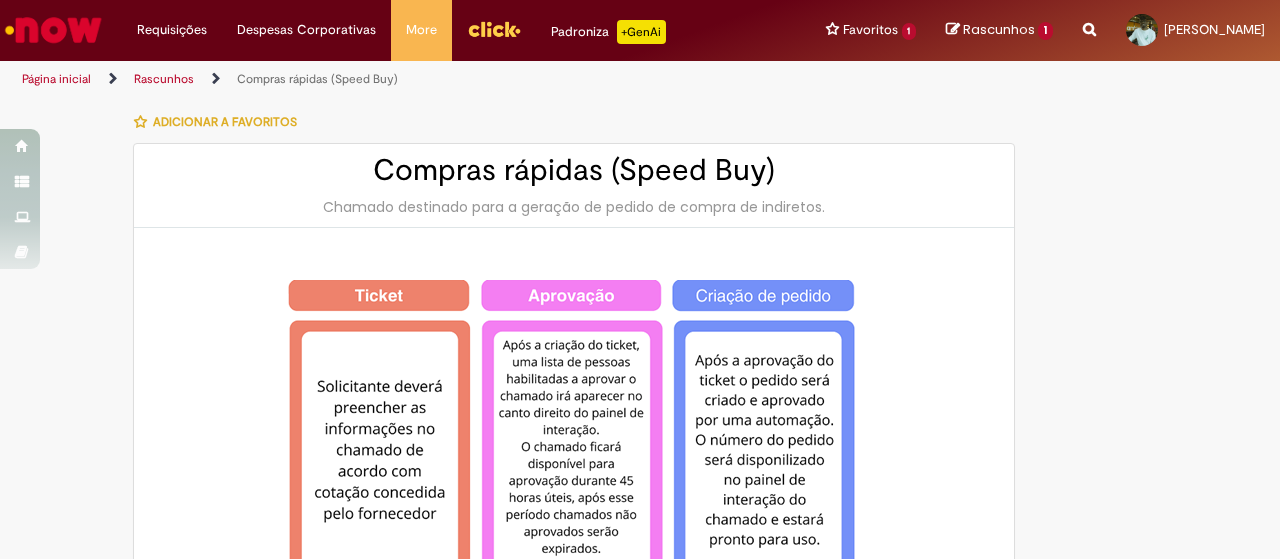 type on "**********" 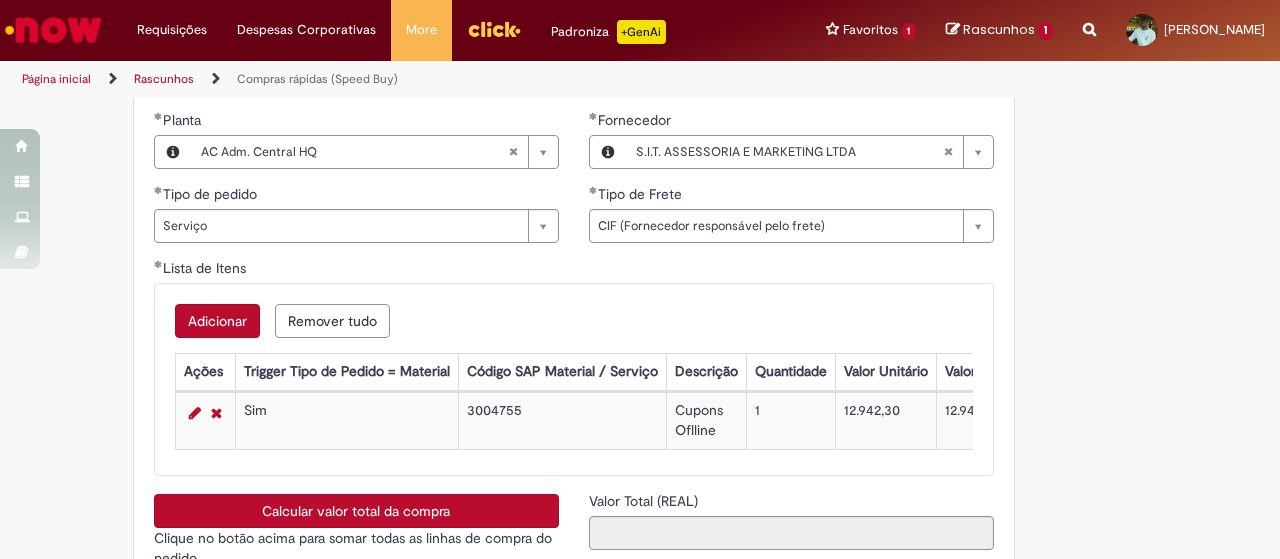scroll, scrollTop: 3300, scrollLeft: 0, axis: vertical 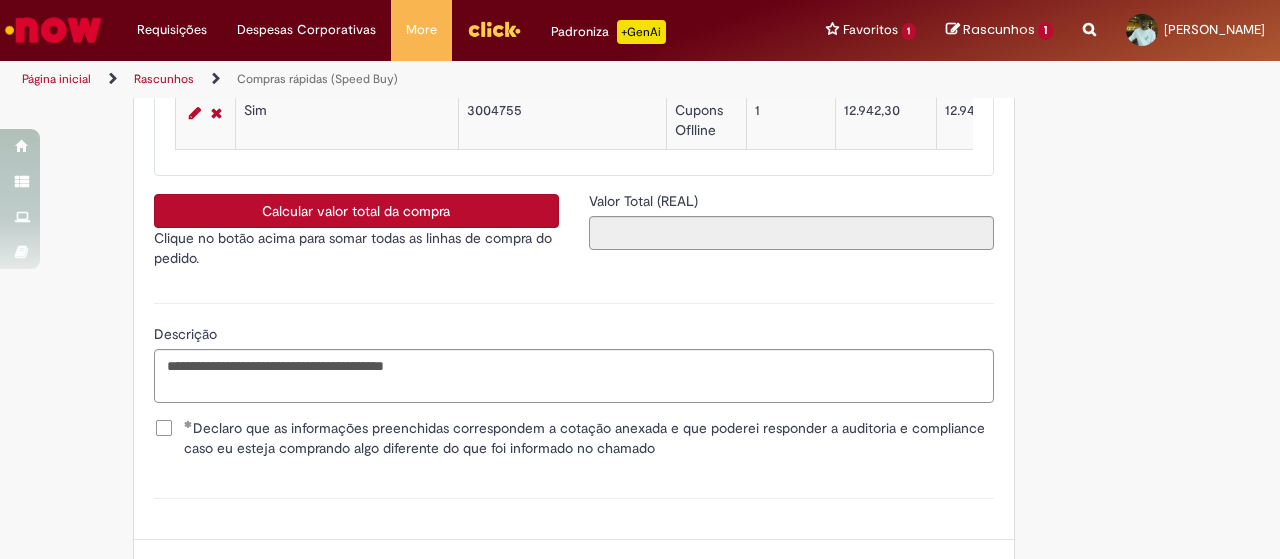 click on "Calcular valor total da compra" at bounding box center (356, 211) 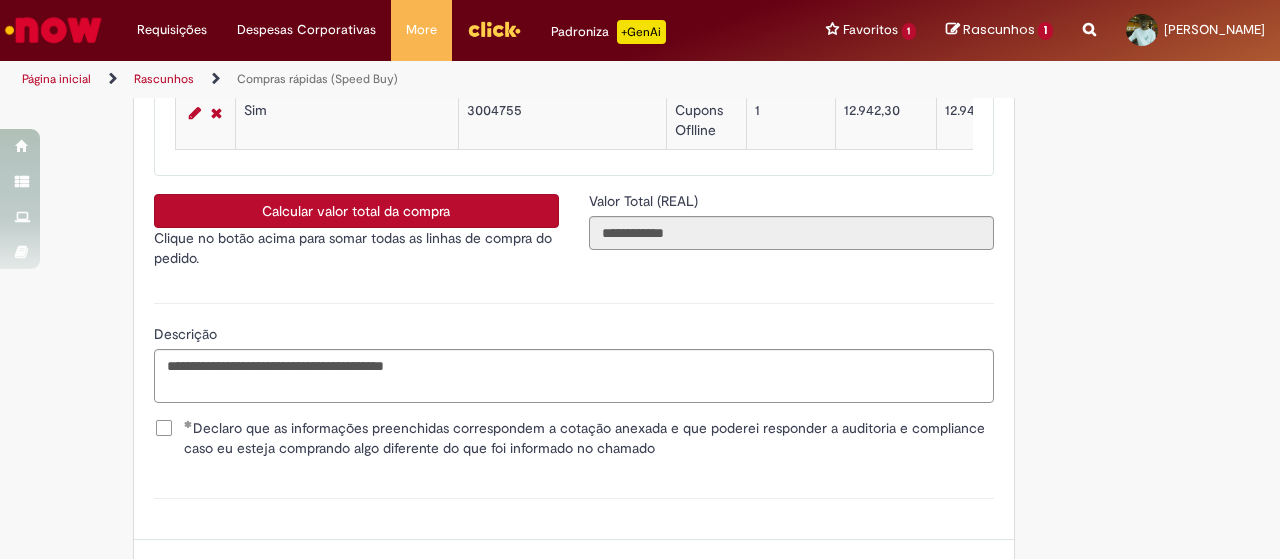 type 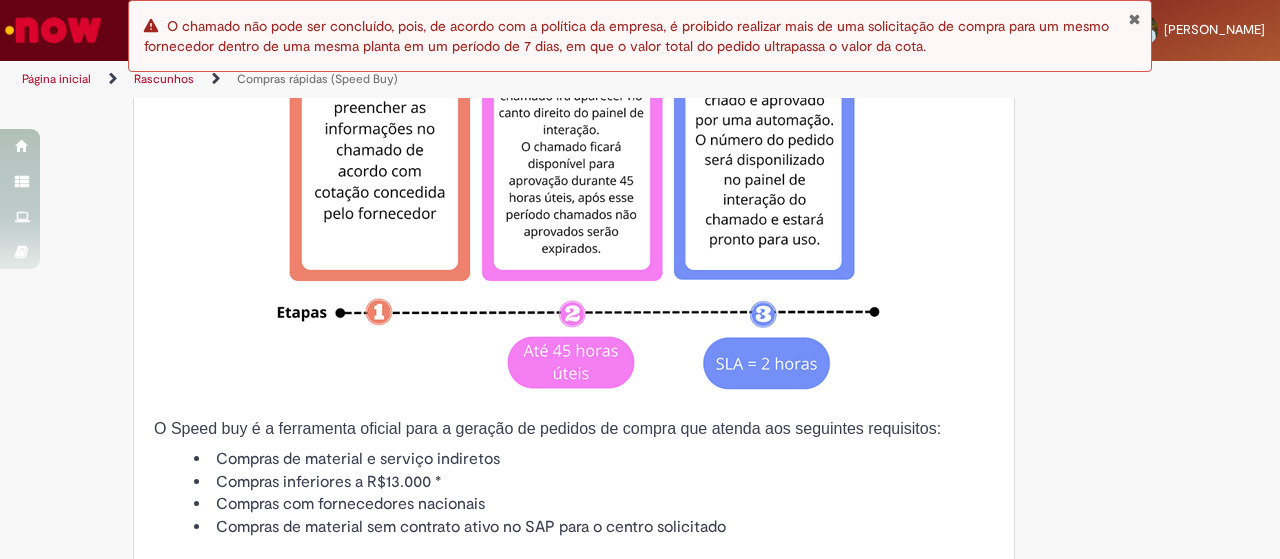 scroll, scrollTop: 0, scrollLeft: 0, axis: both 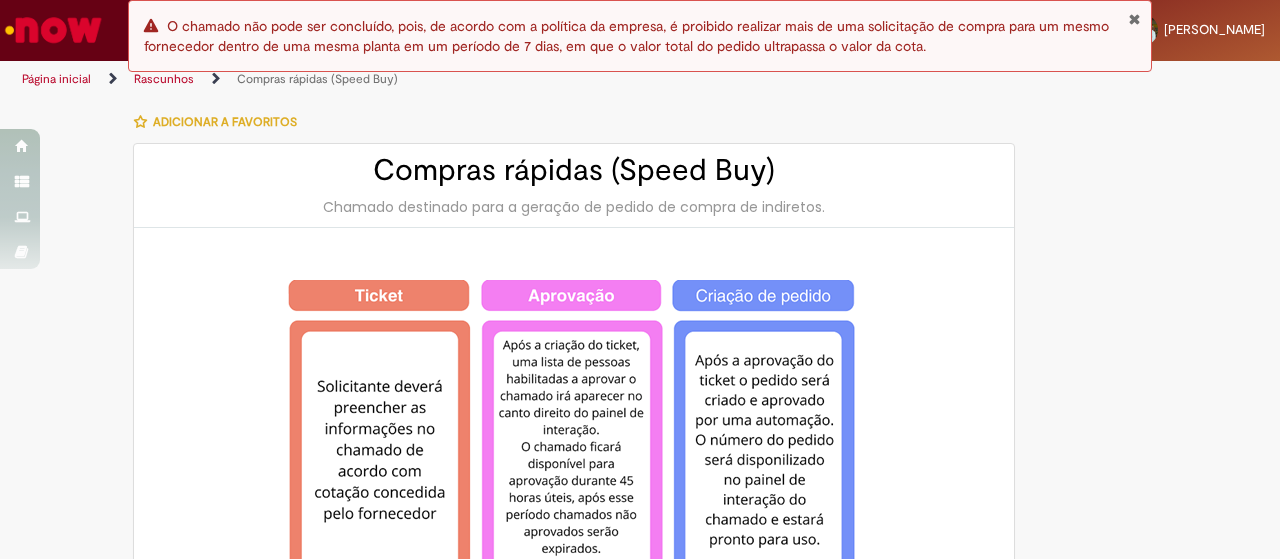 click at bounding box center (1134, 19) 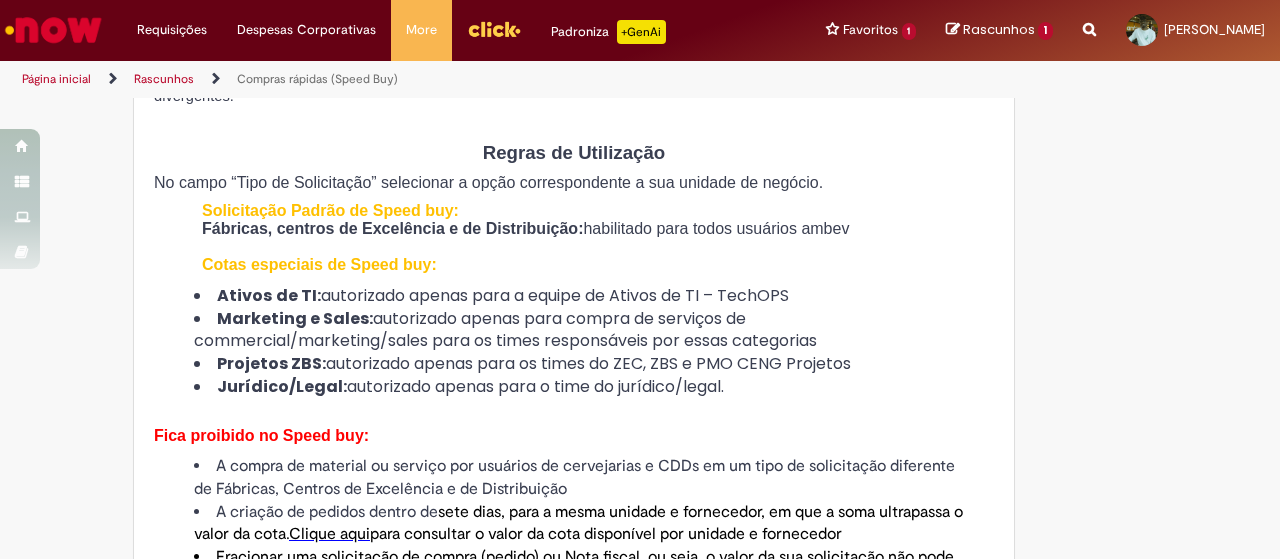 scroll, scrollTop: 303, scrollLeft: 0, axis: vertical 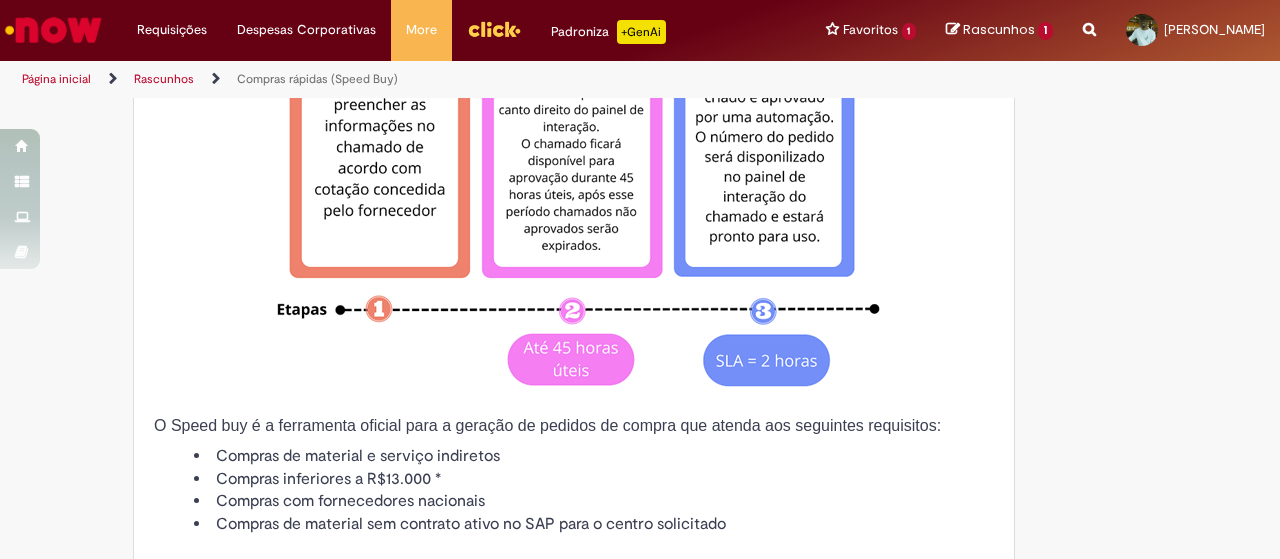 click on "Reportar problema
Artigos
Não encontrou base de conhecimento
Catálogo
Não foram encontradas ofertas
Comunidade
Nenhum resultado encontrado na comunidade" at bounding box center (1089, 30) 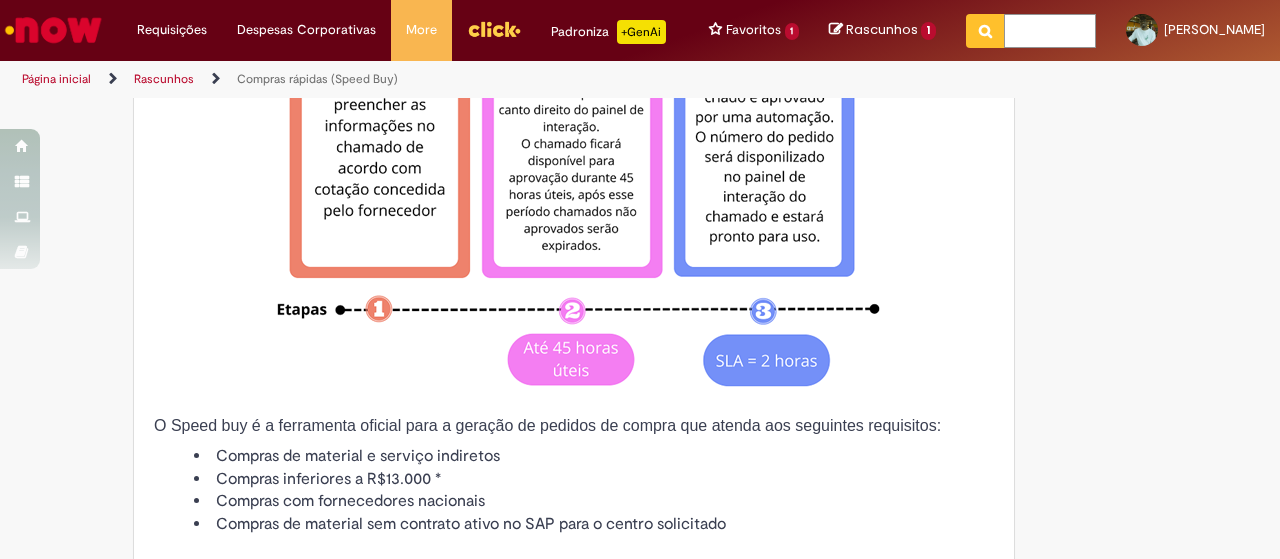 click at bounding box center [1050, 31] 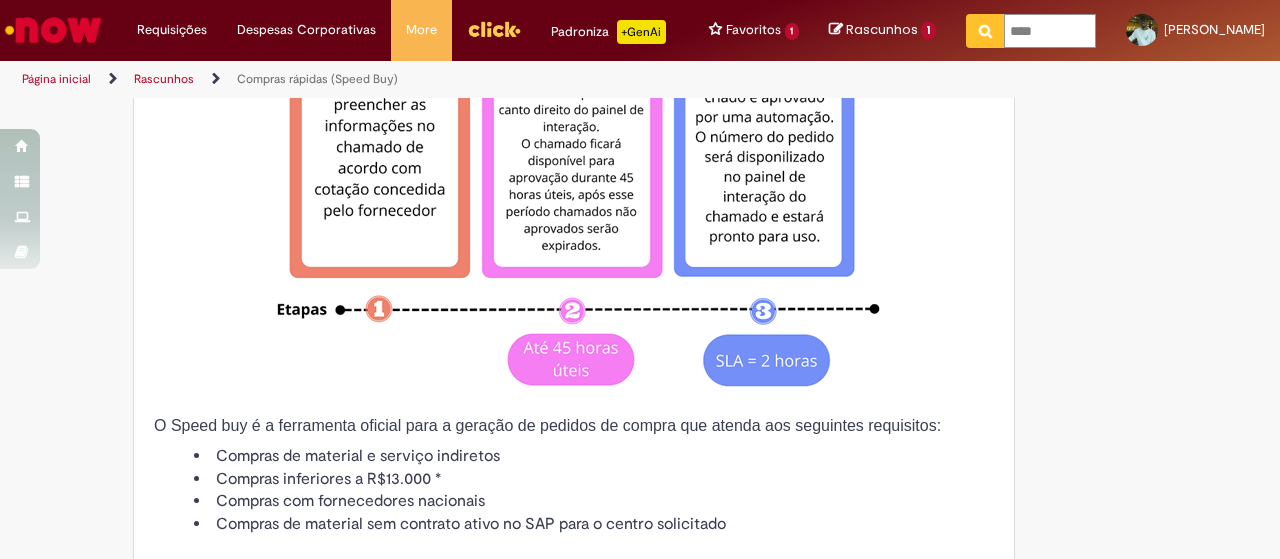 type on "*****" 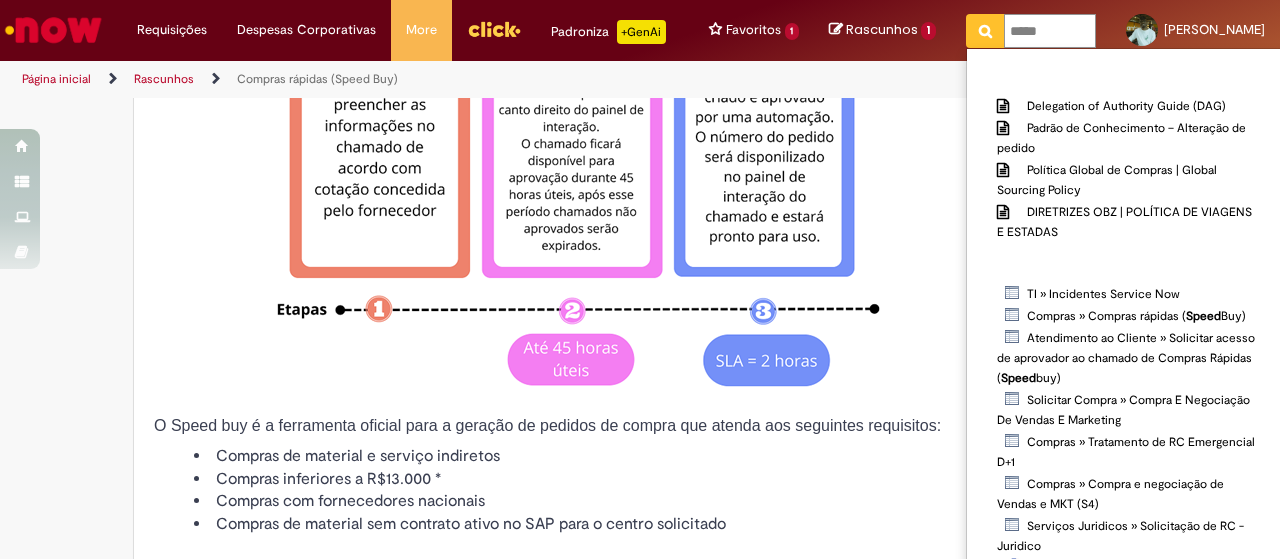 click at bounding box center [985, 31] 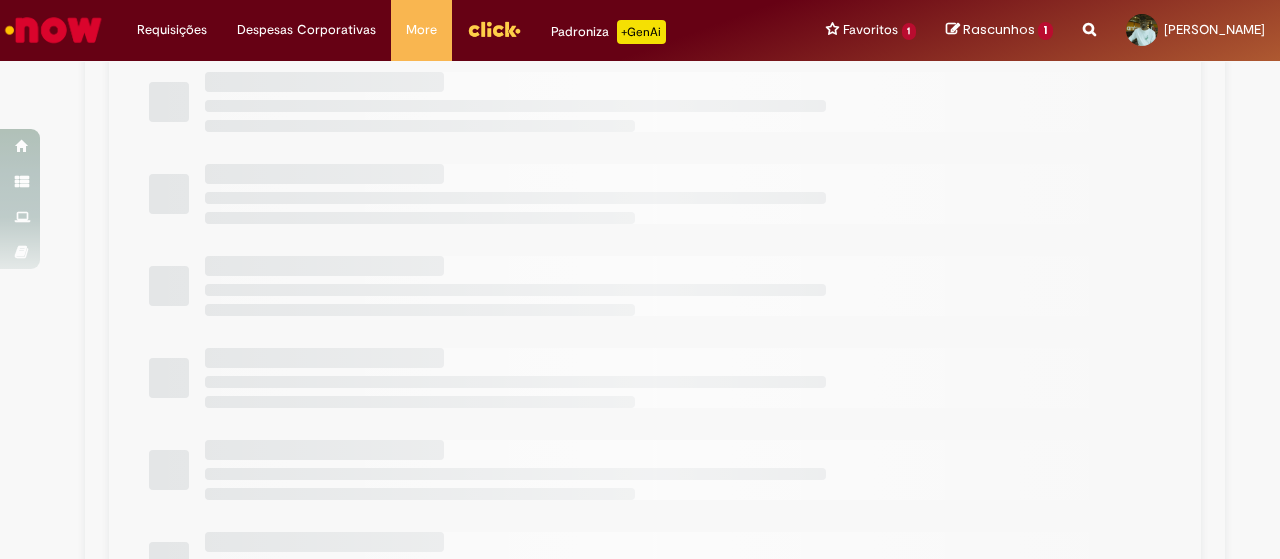 scroll, scrollTop: 0, scrollLeft: 0, axis: both 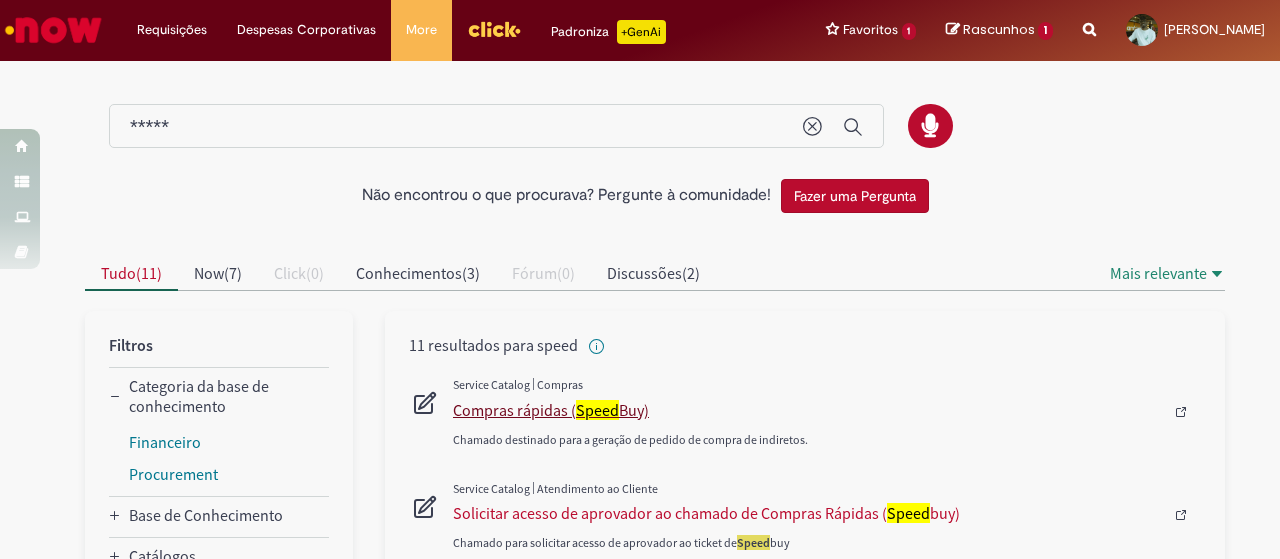 click on "Compras rápidas ( Speed  Buy)" at bounding box center (808, 410) 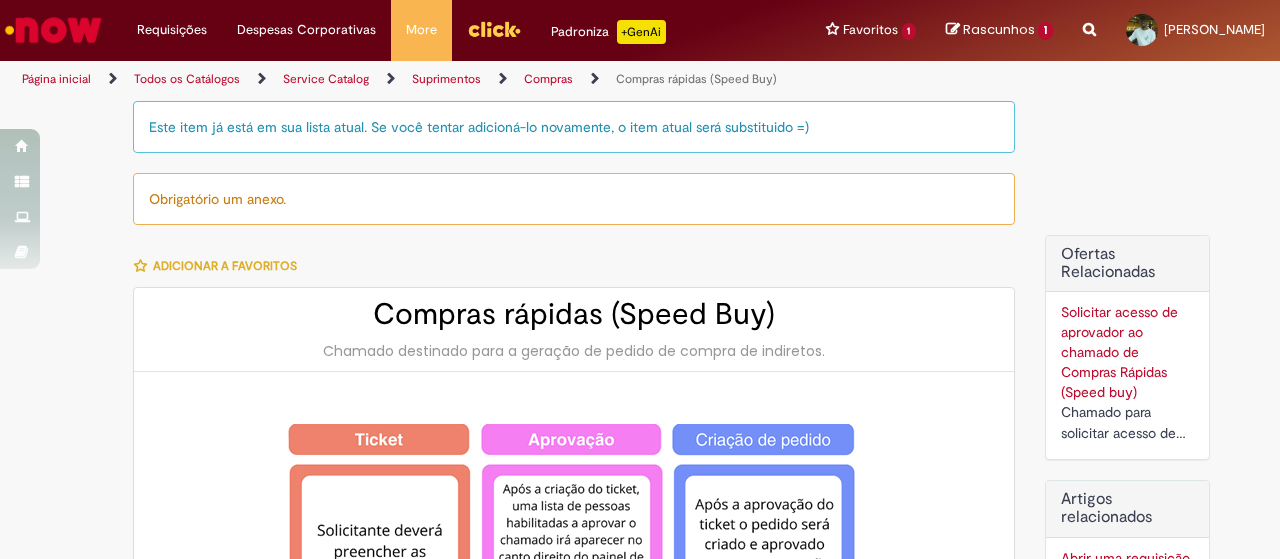 type on "********" 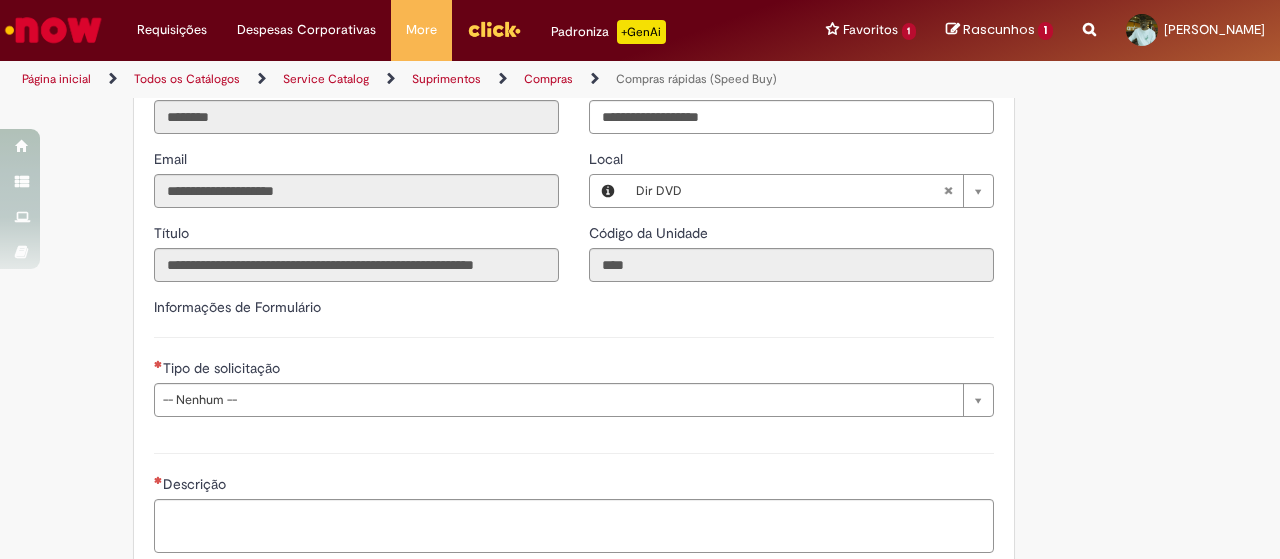 scroll, scrollTop: 2800, scrollLeft: 0, axis: vertical 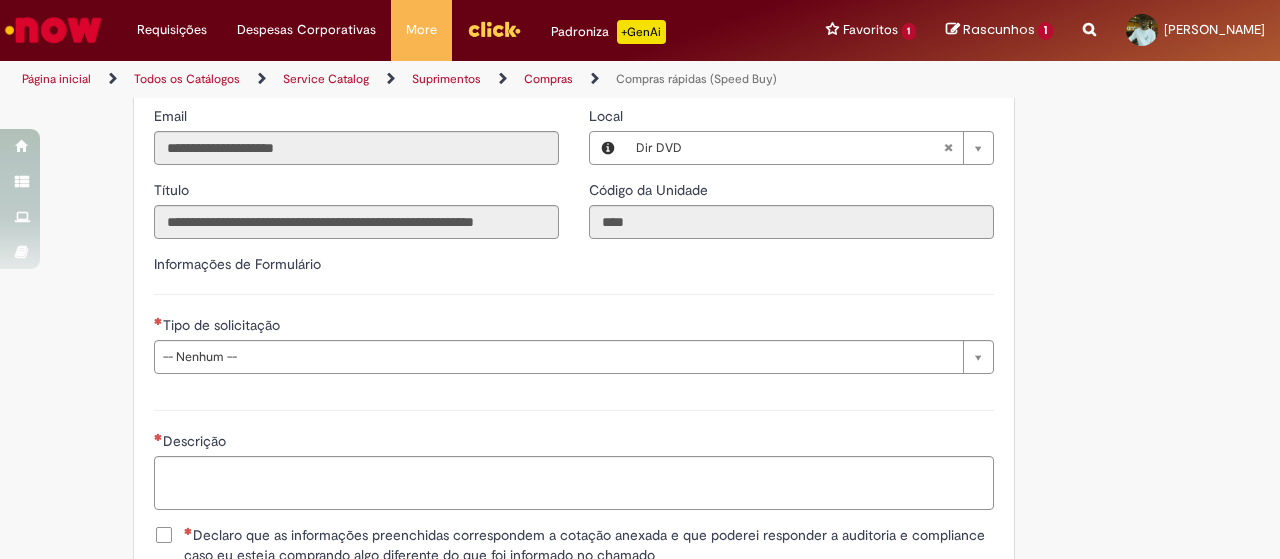 click on "Tipo de solicitação" at bounding box center (574, 327) 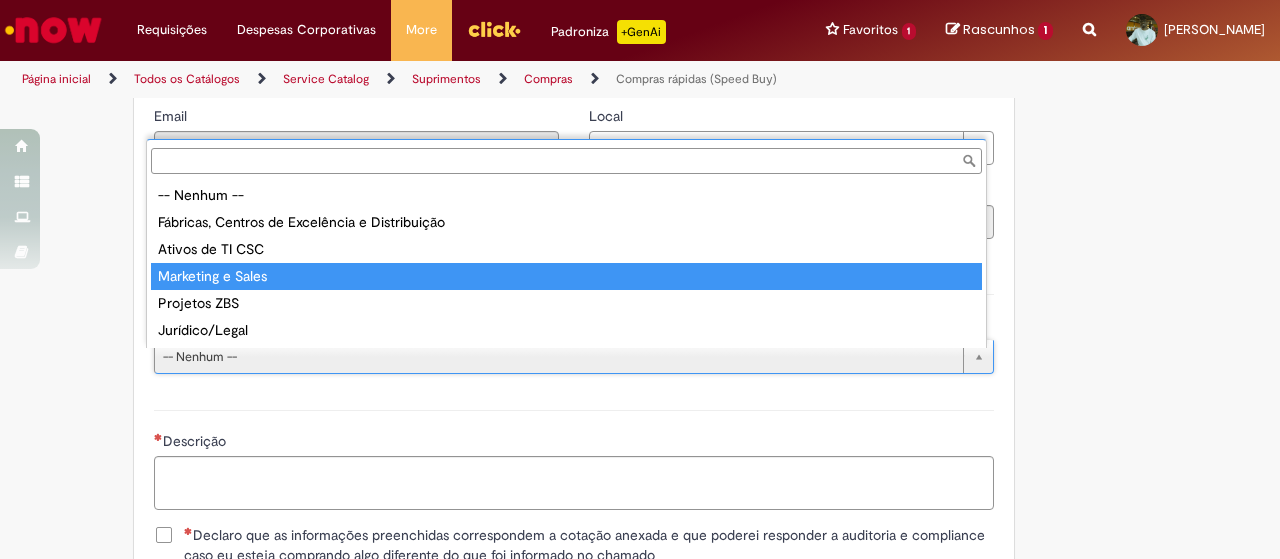 type on "**********" 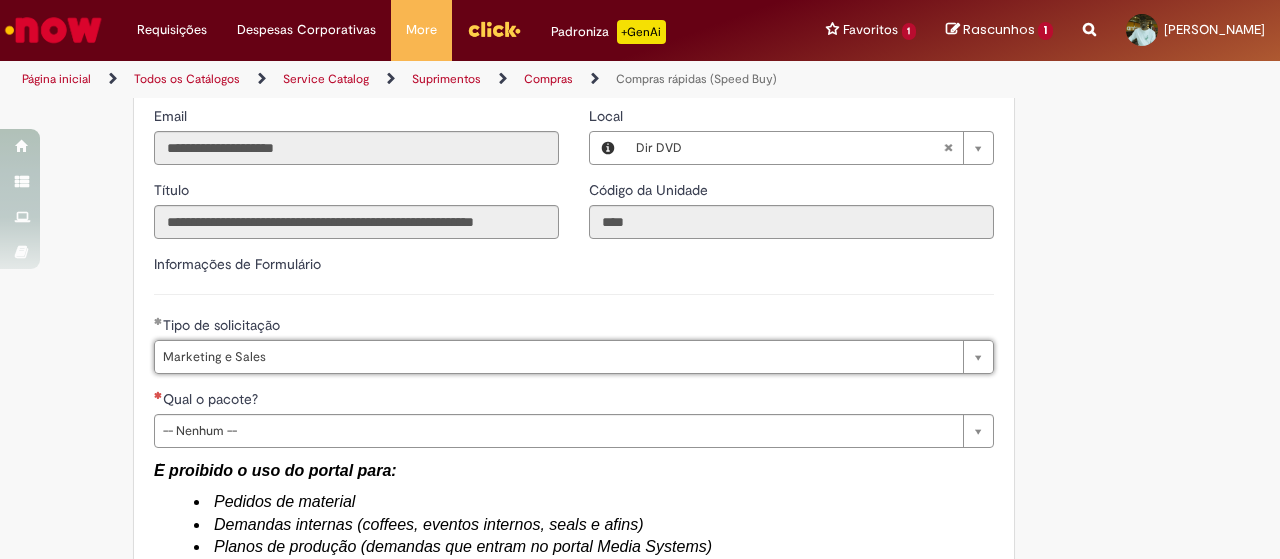 type on "*******" 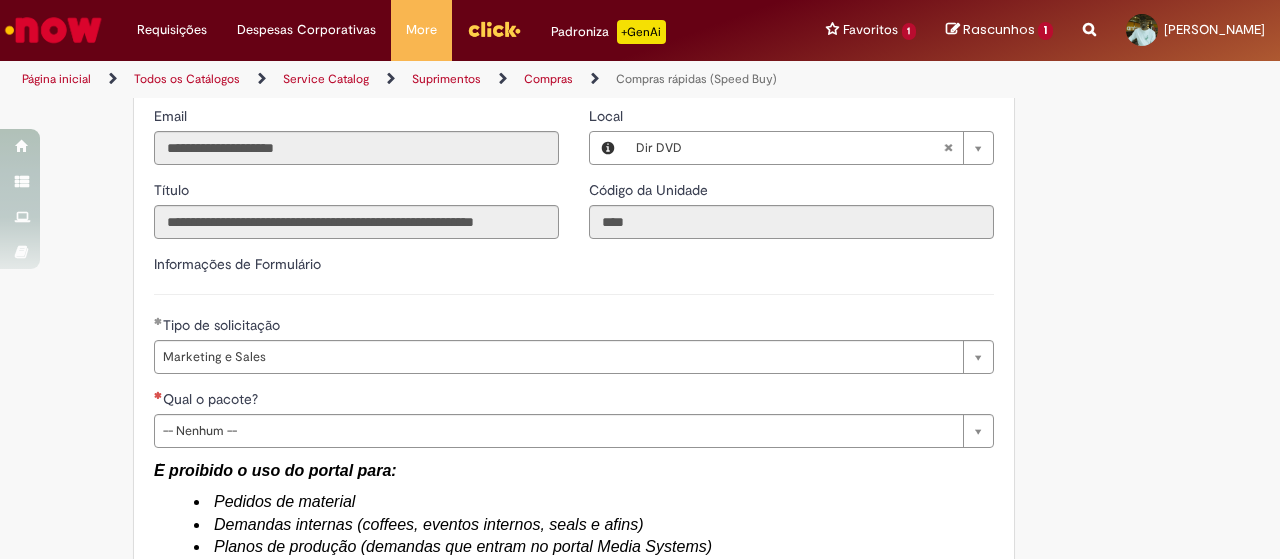 click on "Qual o pacote?" at bounding box center [574, 401] 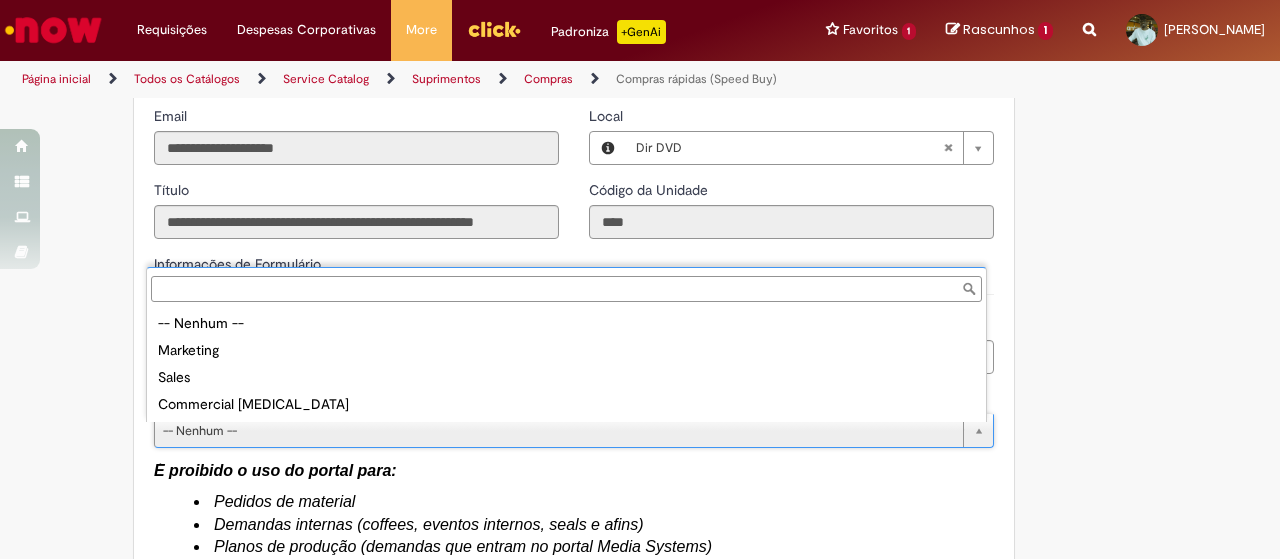 drag, startPoint x: 500, startPoint y: 466, endPoint x: 541, endPoint y: 467, distance: 41.01219 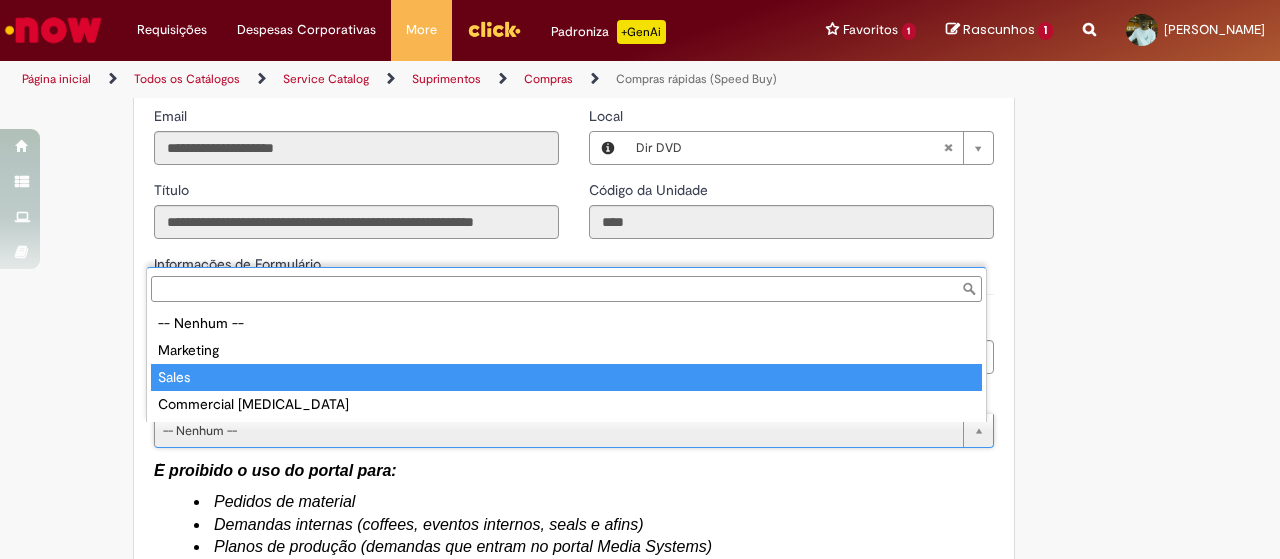 type on "*****" 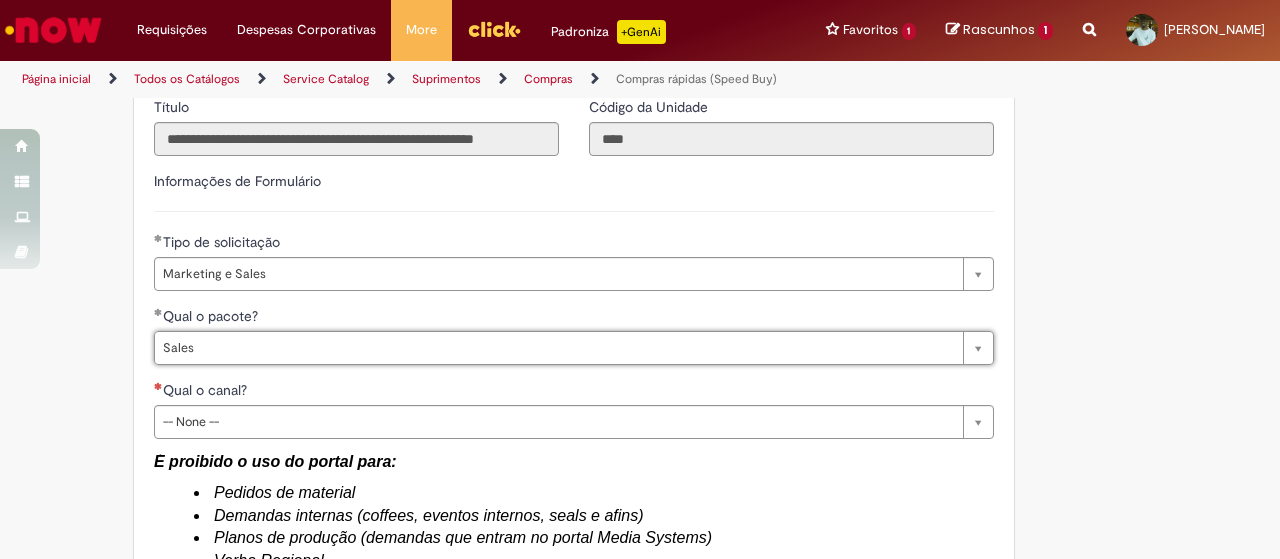 scroll, scrollTop: 3000, scrollLeft: 0, axis: vertical 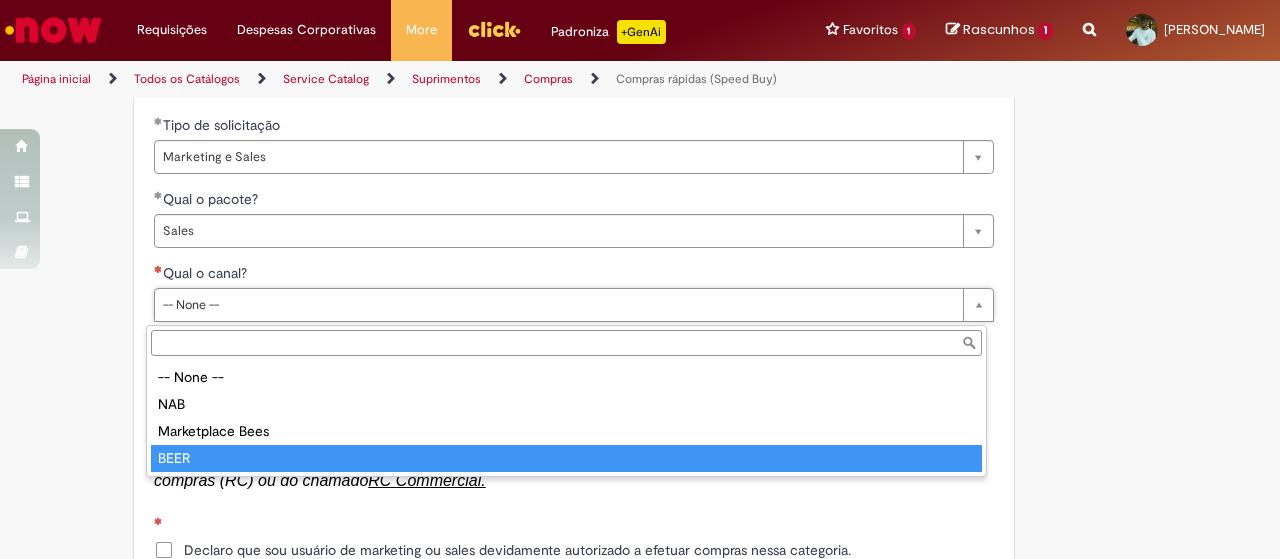 type on "****" 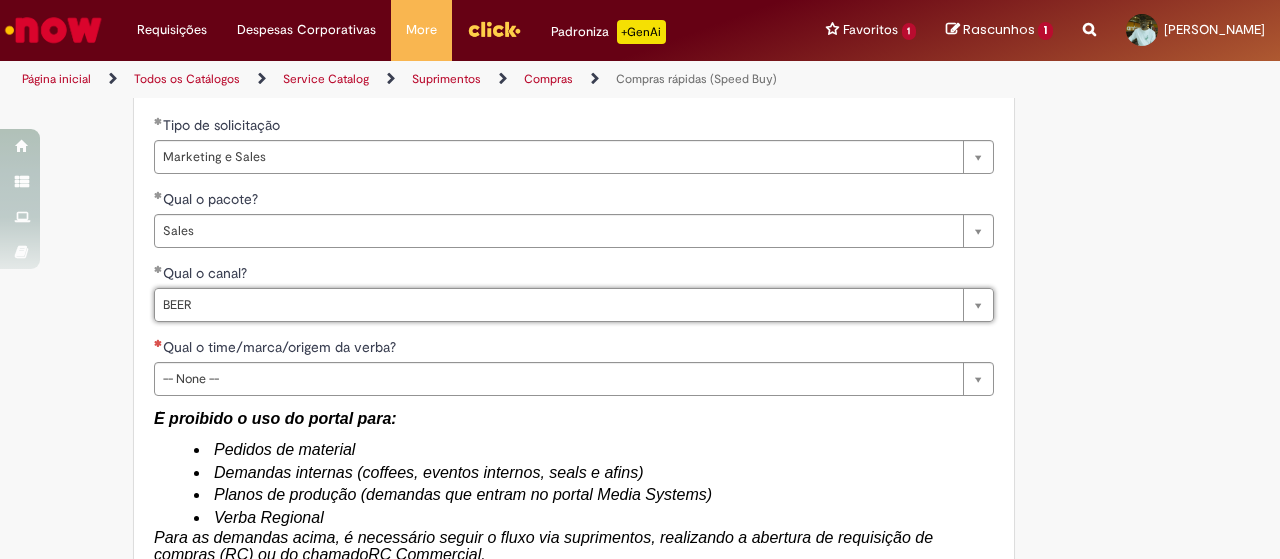 scroll, scrollTop: 3200, scrollLeft: 0, axis: vertical 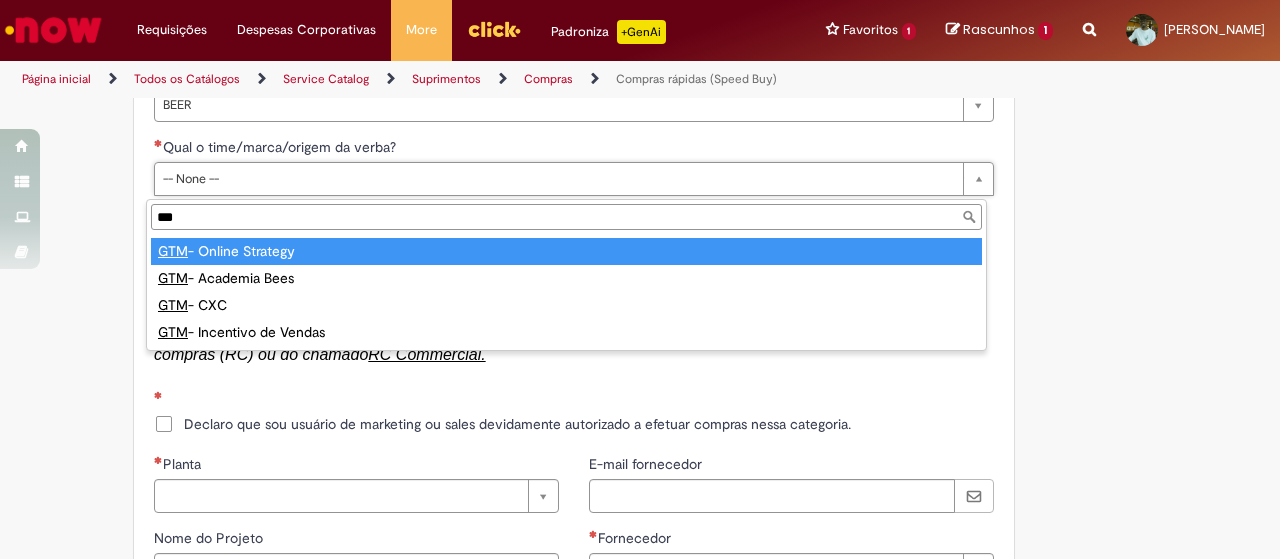 type on "***" 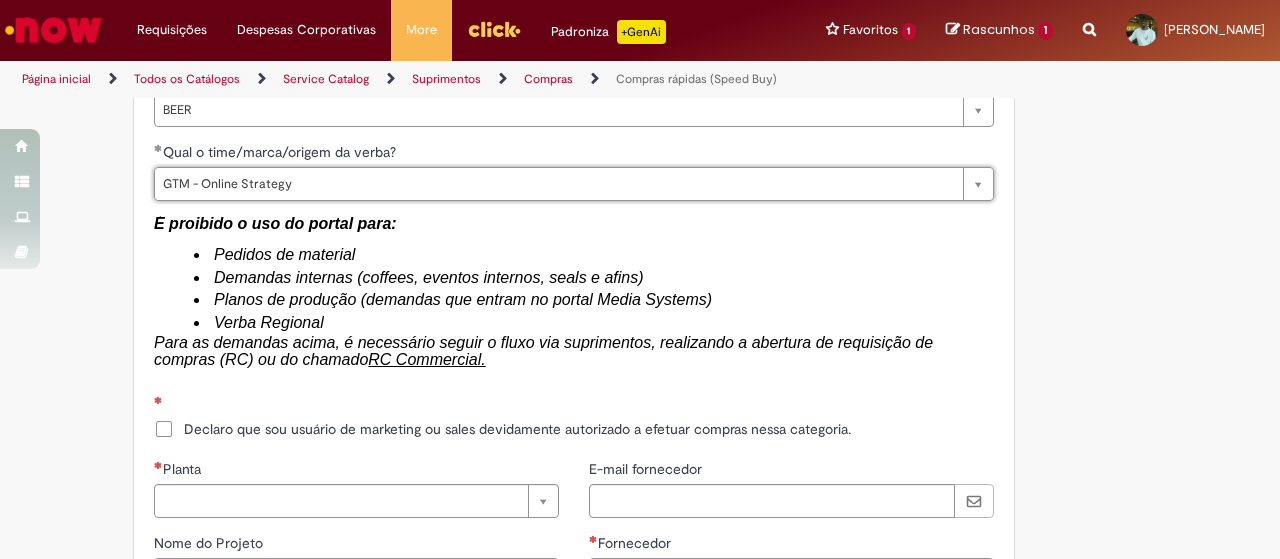 scroll, scrollTop: 3300, scrollLeft: 0, axis: vertical 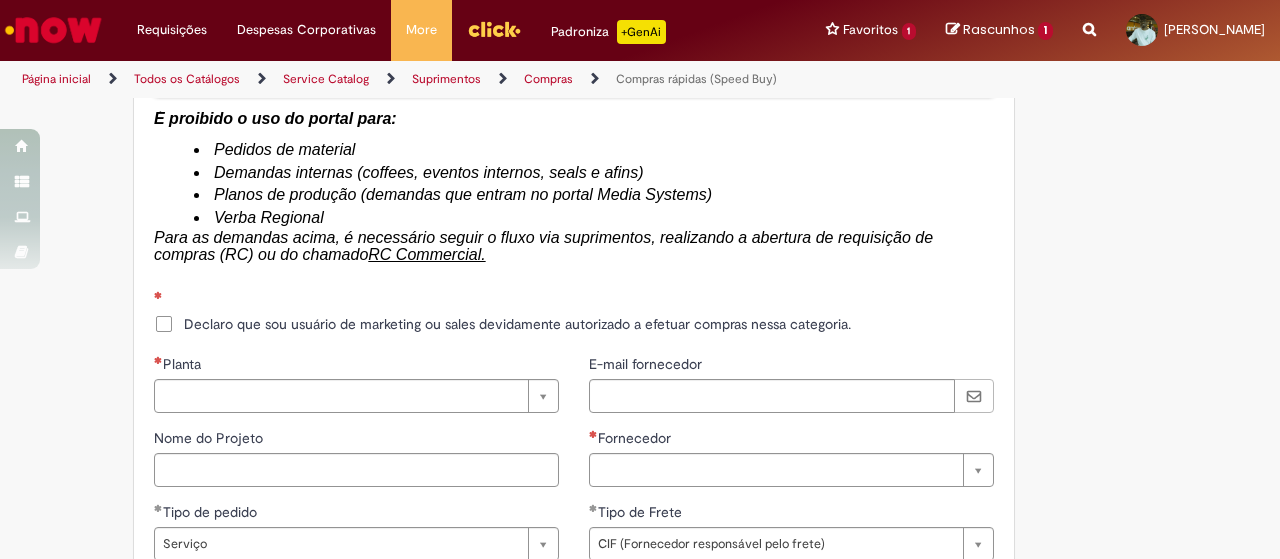 click on "Declaro que sou usuário de marketing ou sales devidamente autorizado a efetuar compras nessa categoria." at bounding box center [502, 324] 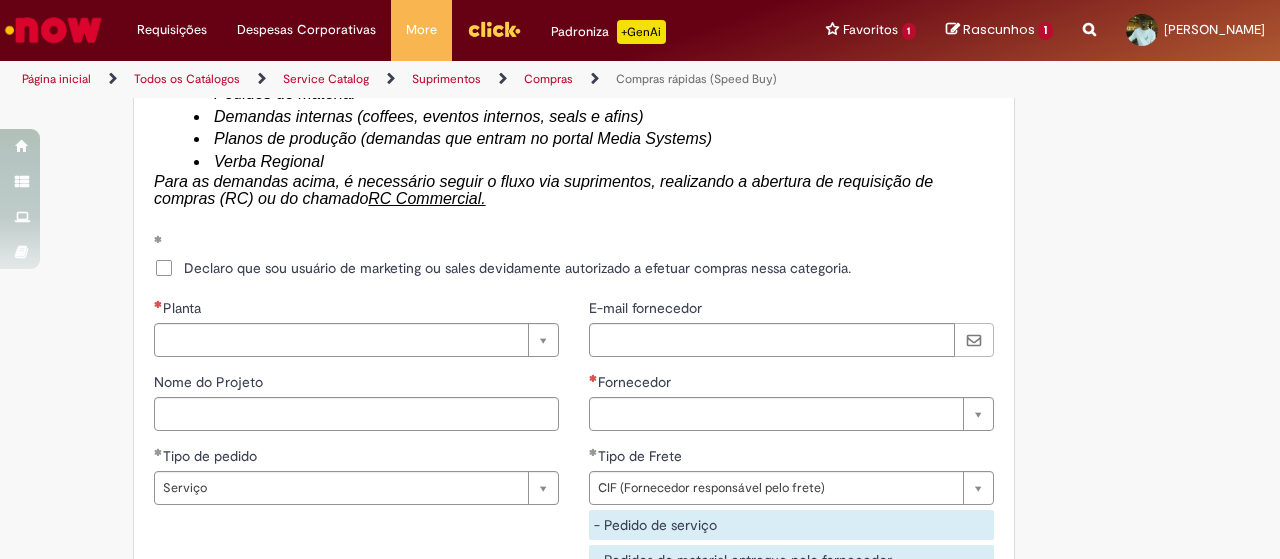 scroll, scrollTop: 3400, scrollLeft: 0, axis: vertical 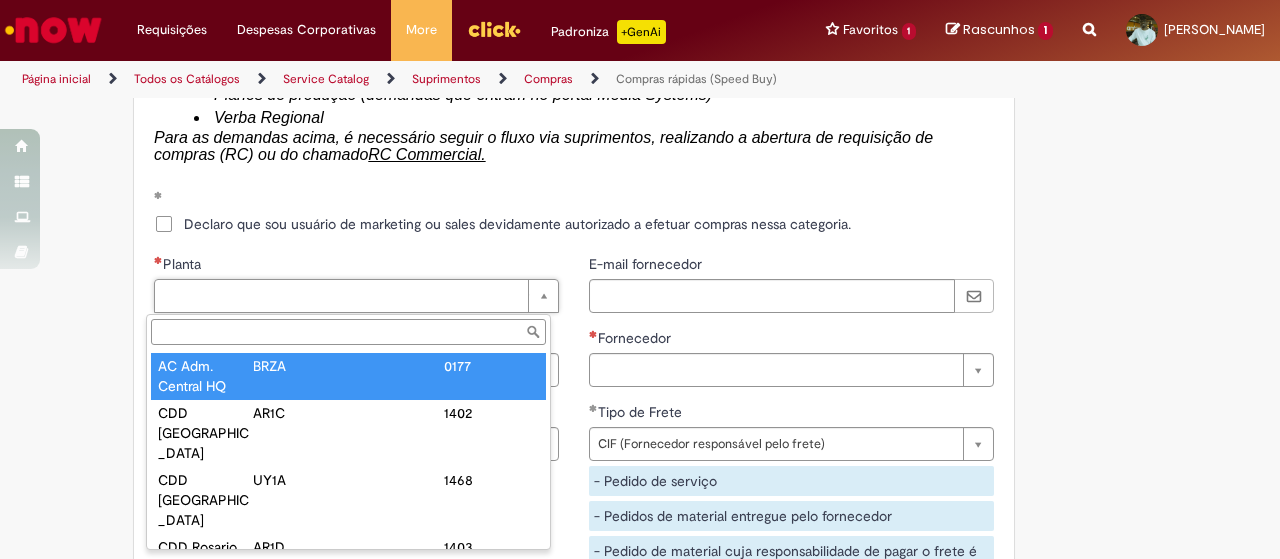 type on "**********" 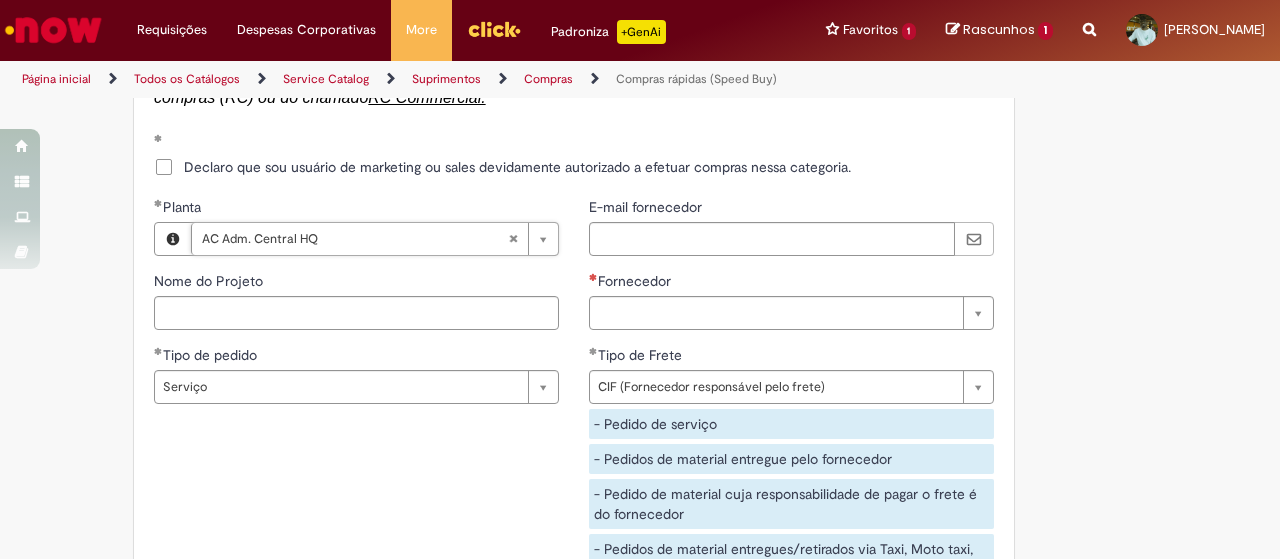 scroll, scrollTop: 3500, scrollLeft: 0, axis: vertical 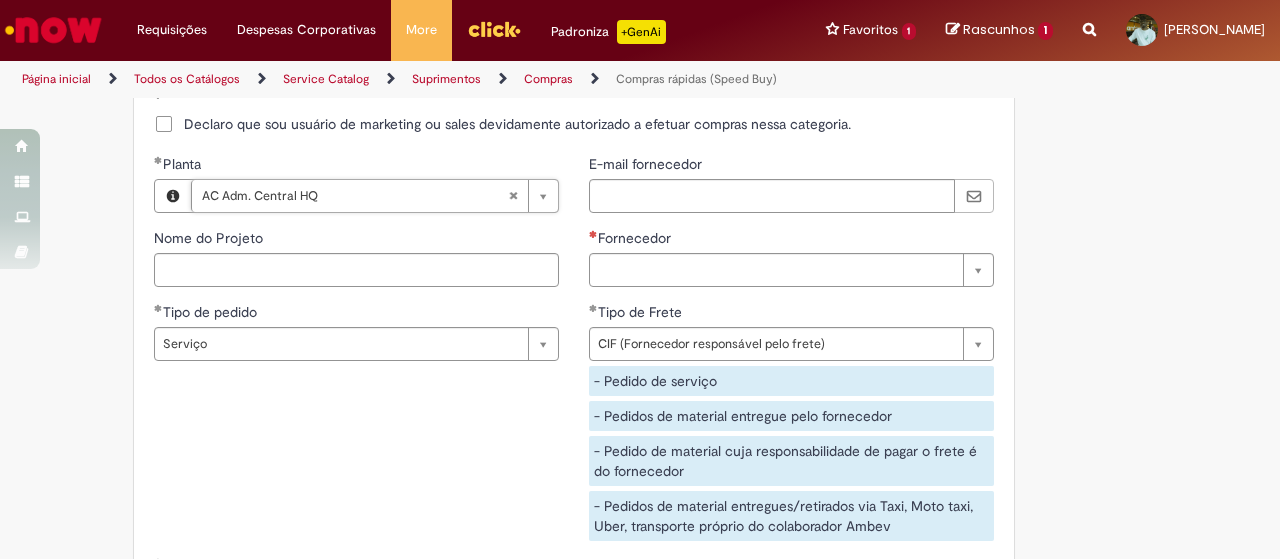 click on "Nome do Projeto" at bounding box center (356, 240) 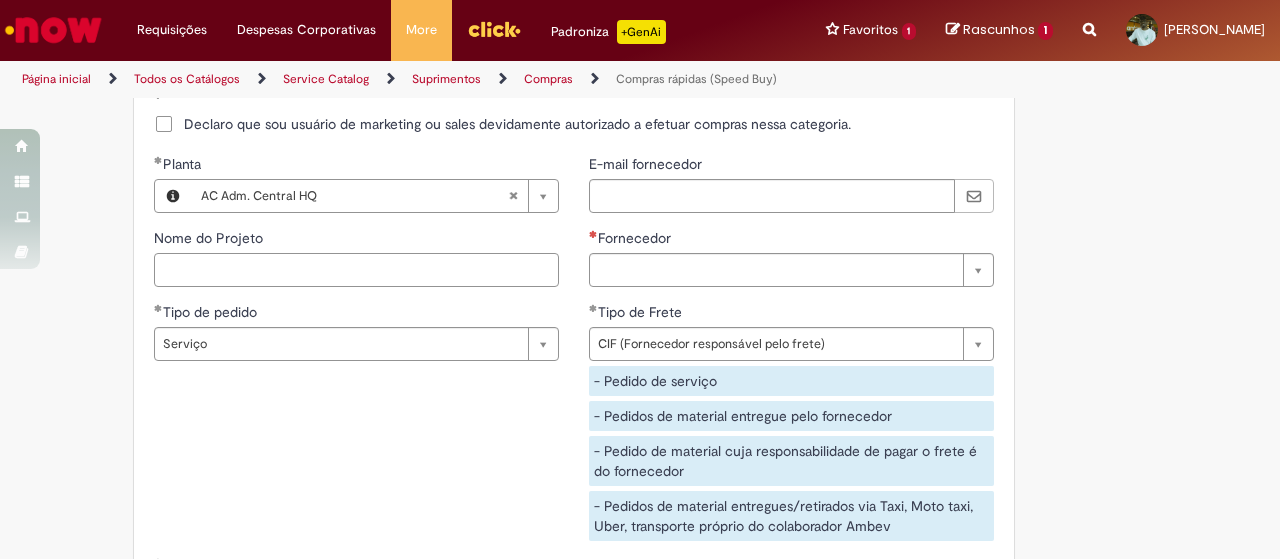 click on "Nome do Projeto" at bounding box center (356, 270) 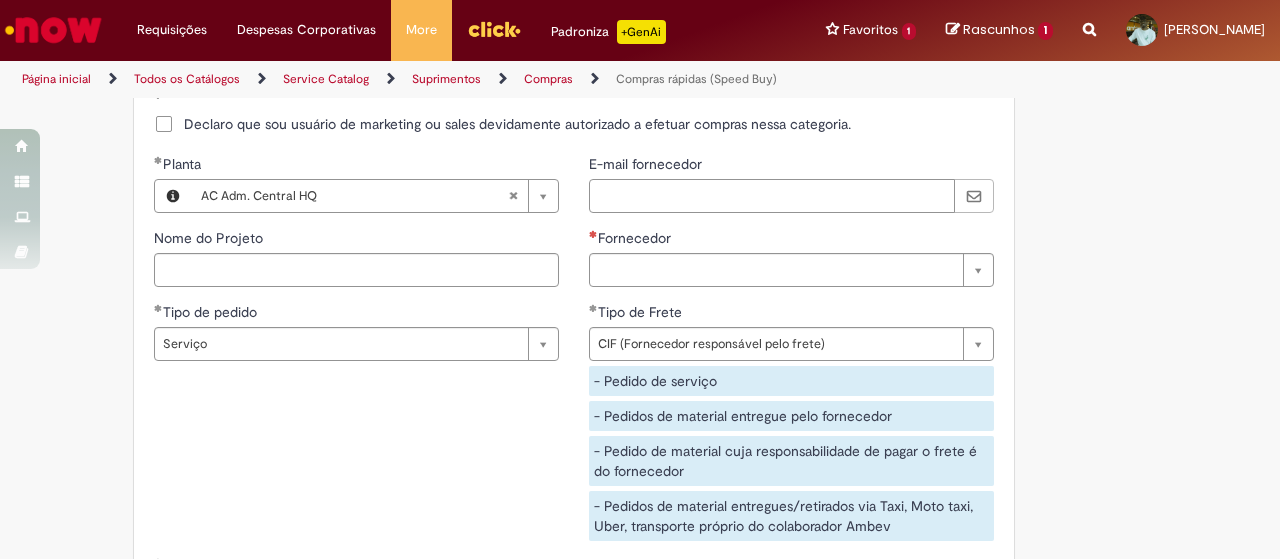 click on "E-mail fornecedor" at bounding box center [772, 196] 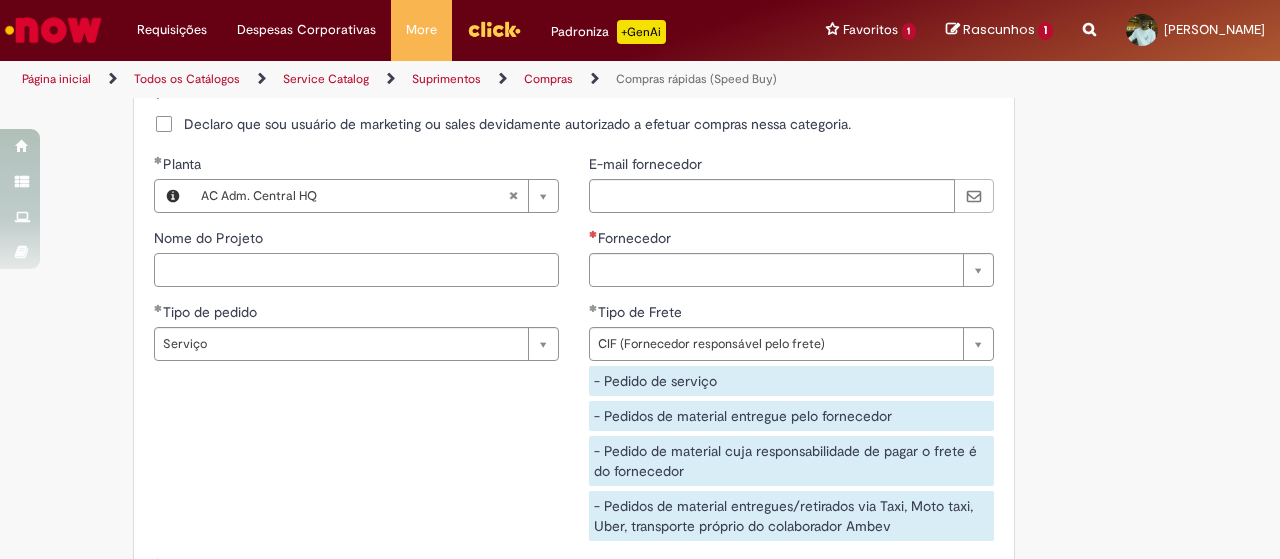 click on "Nome do Projeto" at bounding box center (356, 270) 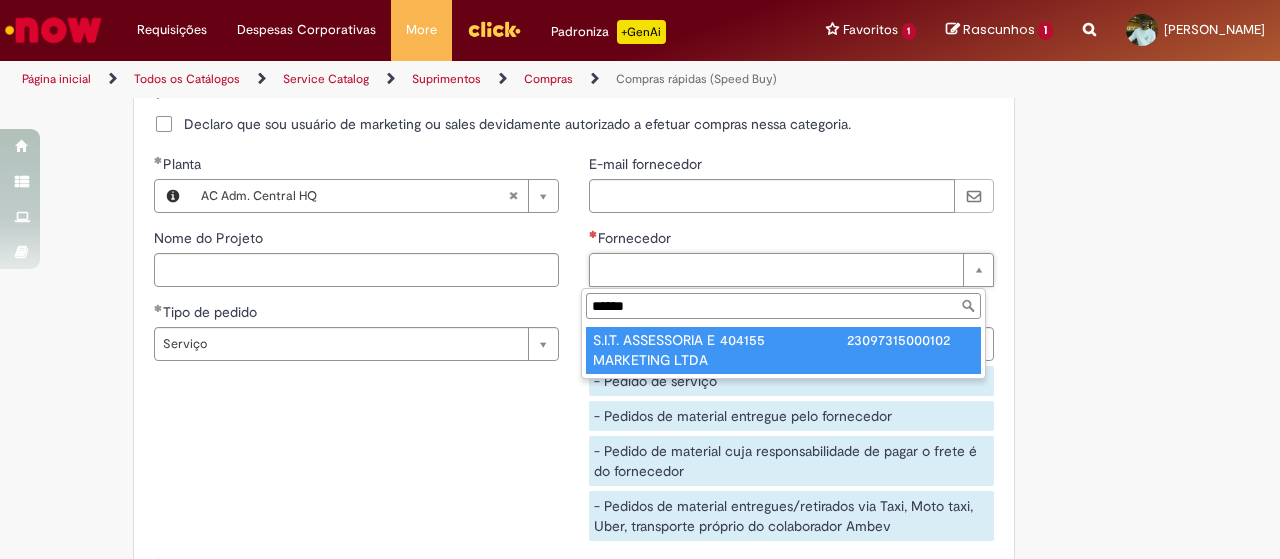 type on "*****" 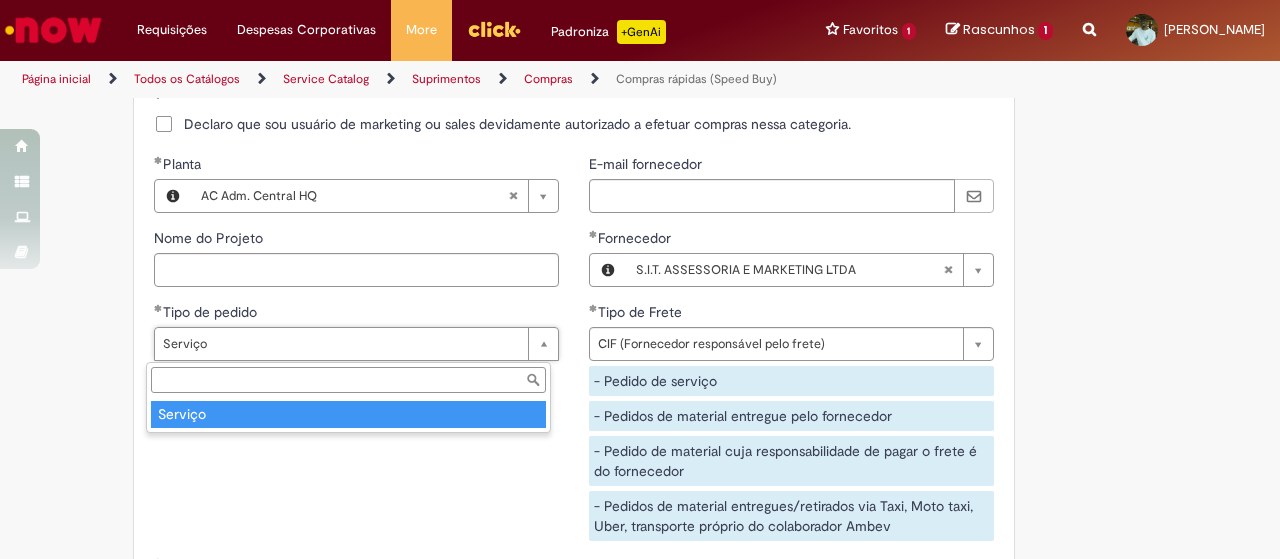 type on "*******" 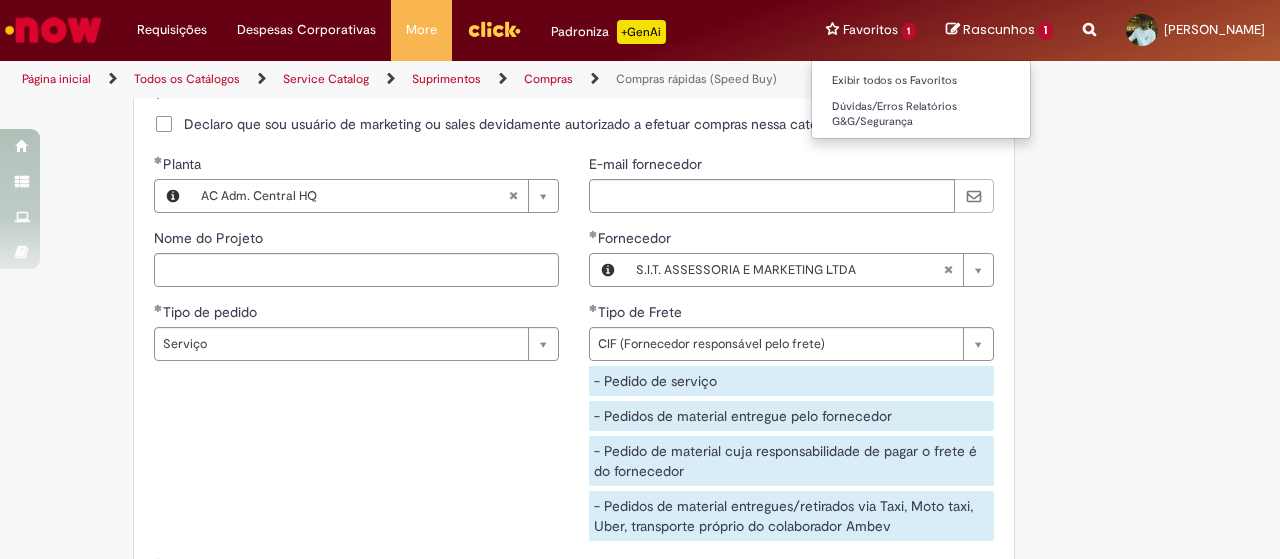 scroll, scrollTop: 0, scrollLeft: 0, axis: both 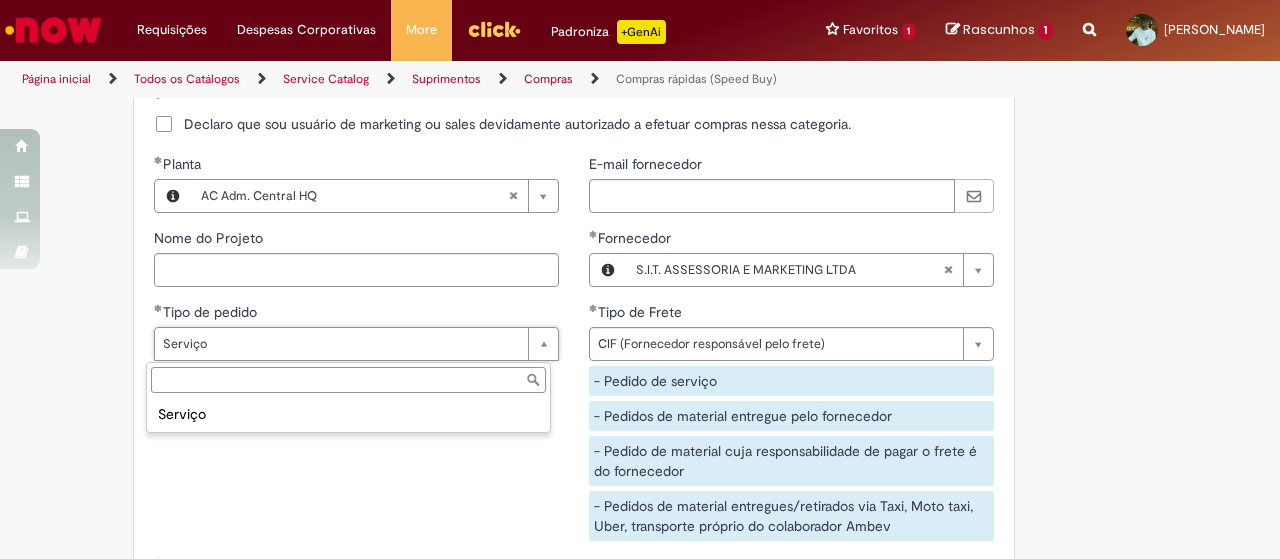 click on "Serviço" at bounding box center [348, 414] 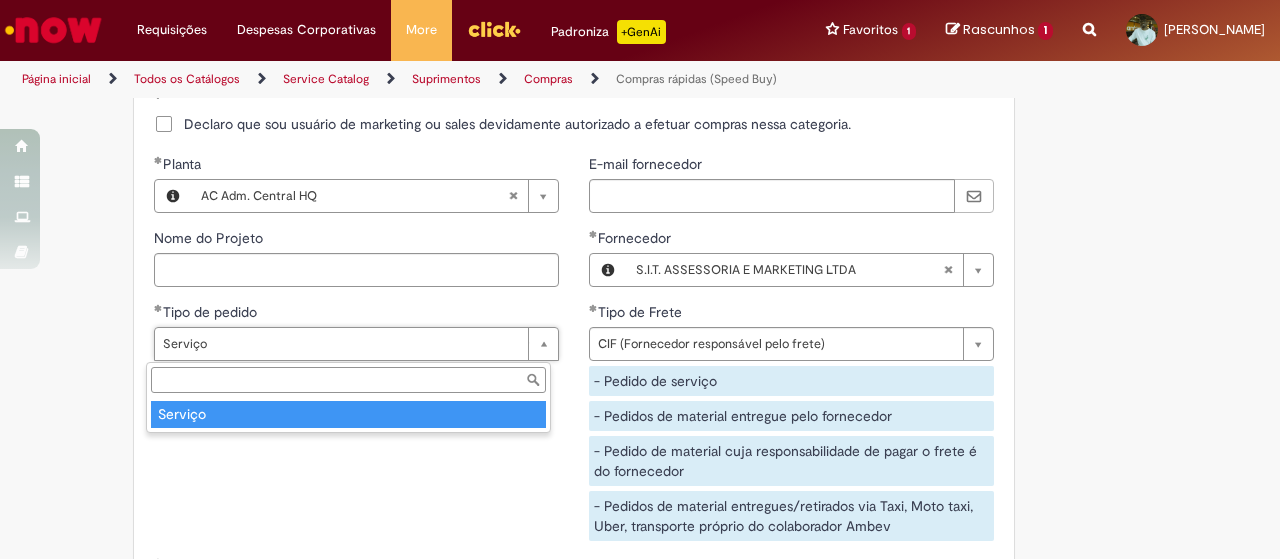 type on "*******" 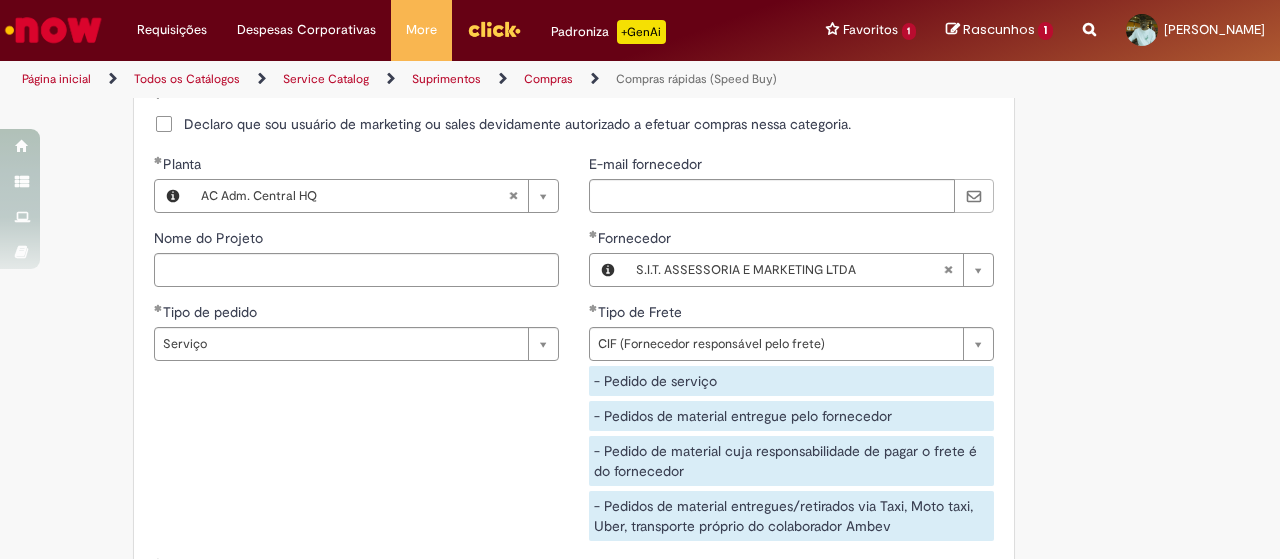scroll, scrollTop: 0, scrollLeft: 0, axis: both 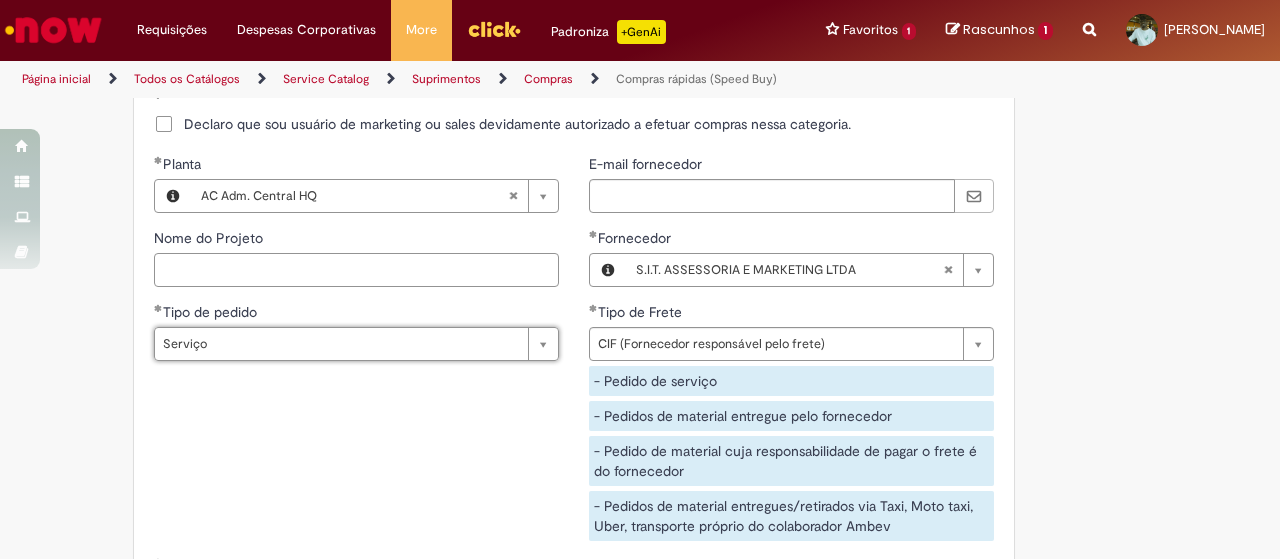 click on "Nome do Projeto" at bounding box center (356, 270) 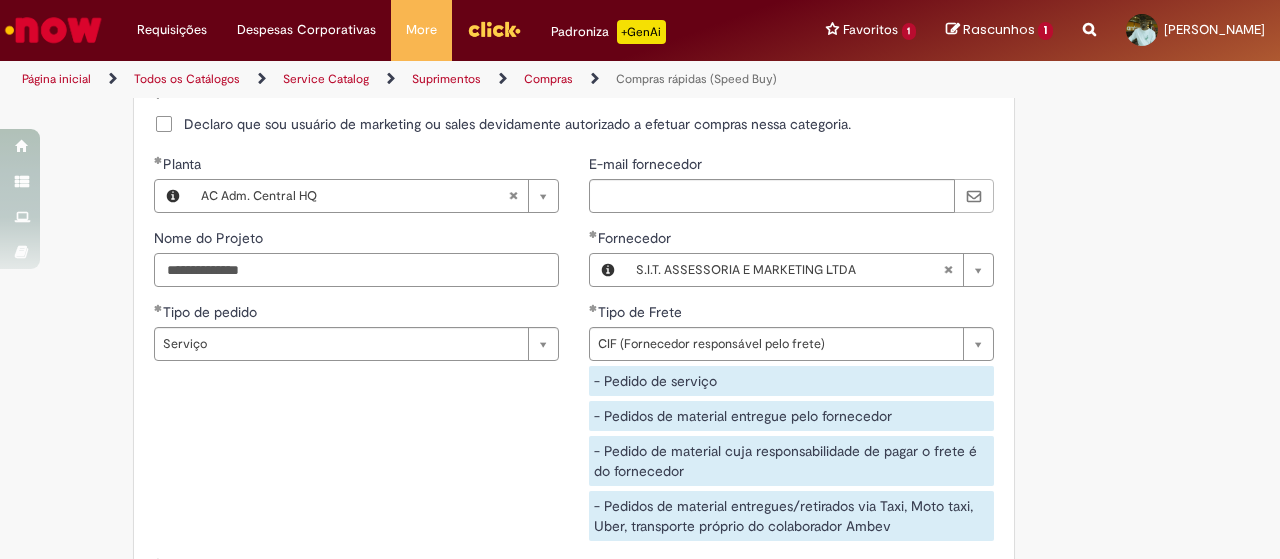 type on "**********" 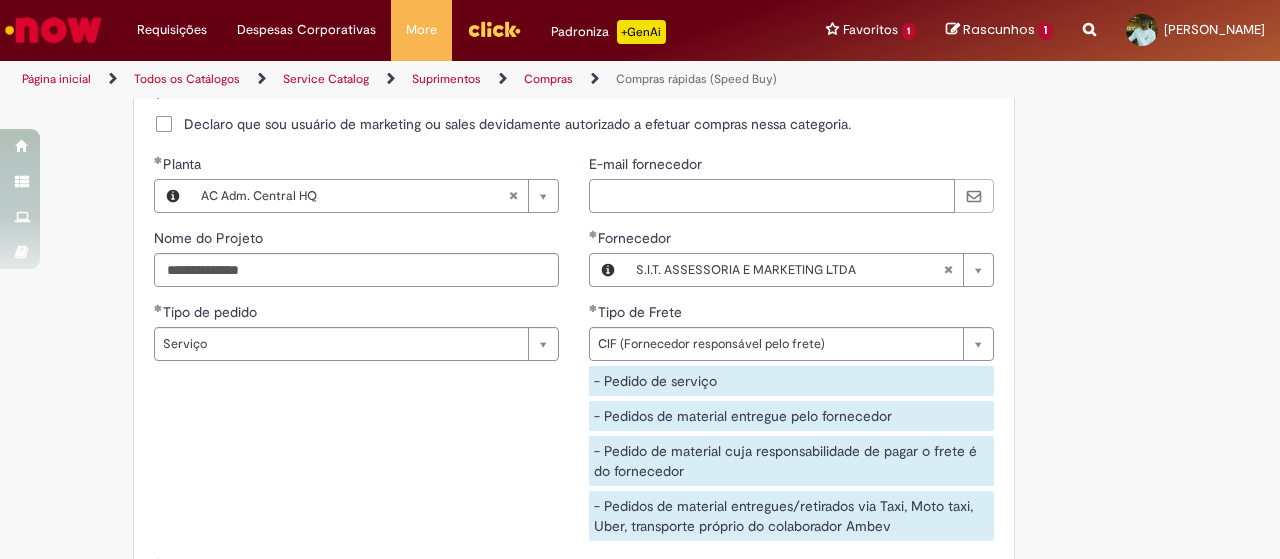 click on "E-mail fornecedor" at bounding box center (772, 196) 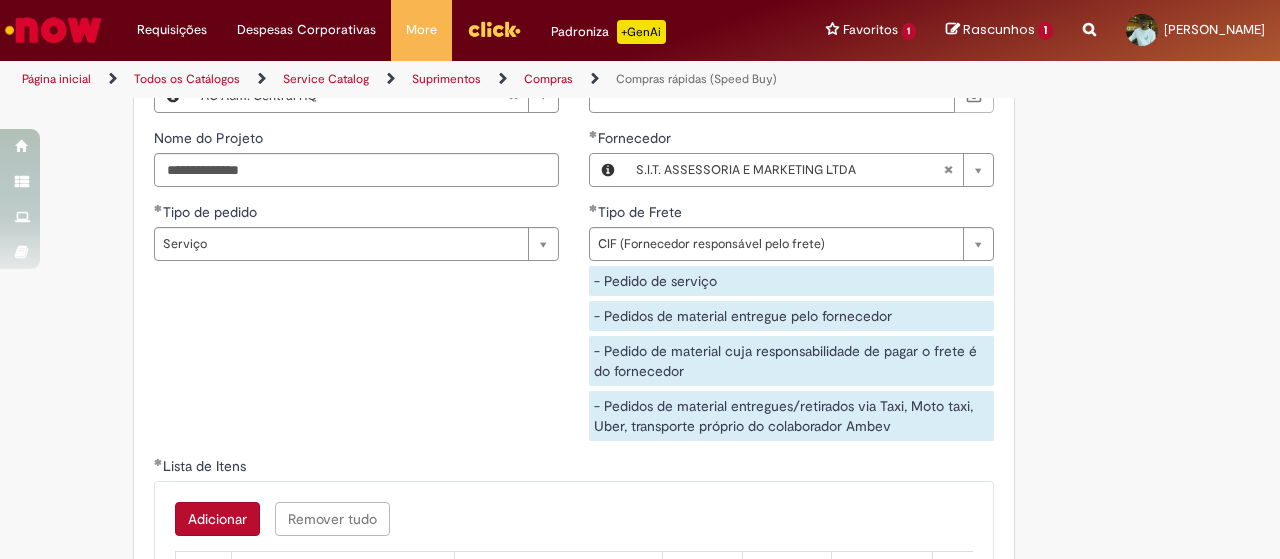 scroll, scrollTop: 3500, scrollLeft: 0, axis: vertical 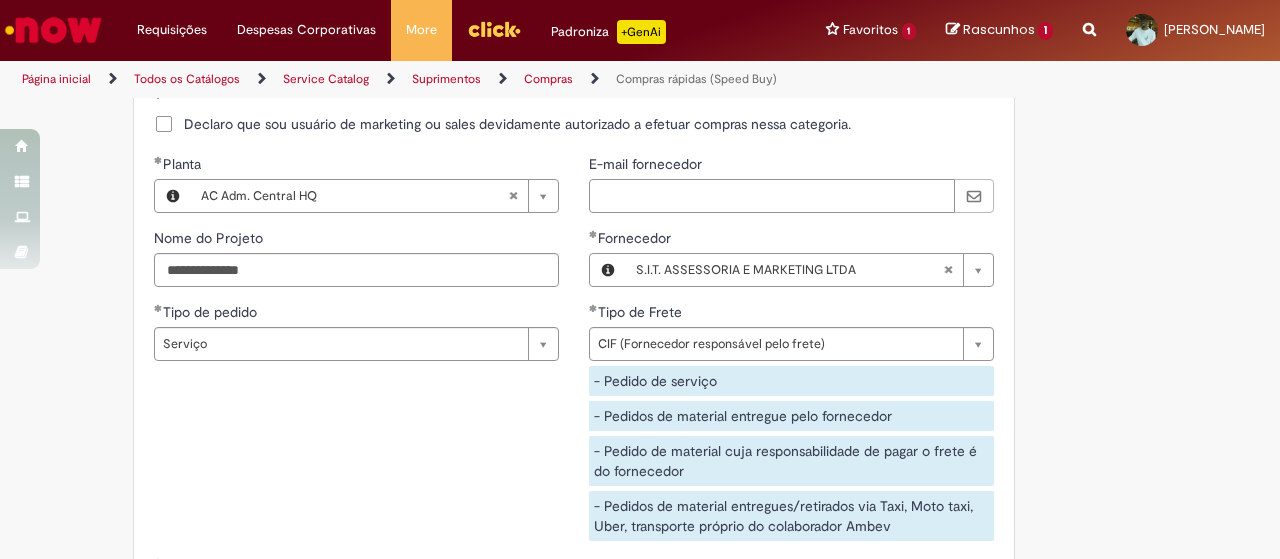 paste on "**********" 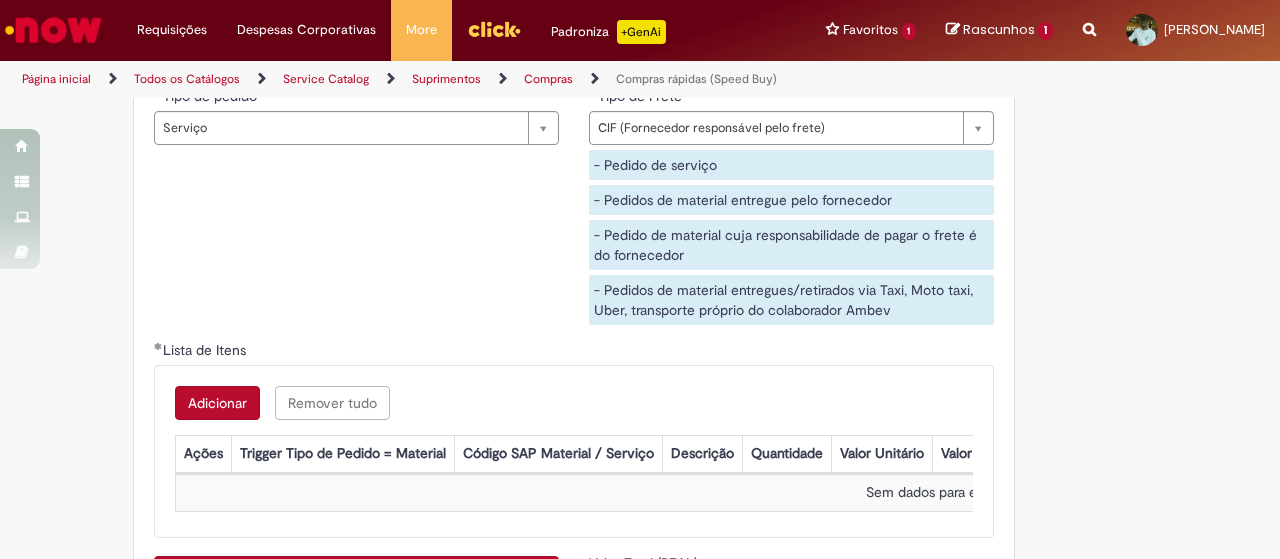 scroll, scrollTop: 3900, scrollLeft: 0, axis: vertical 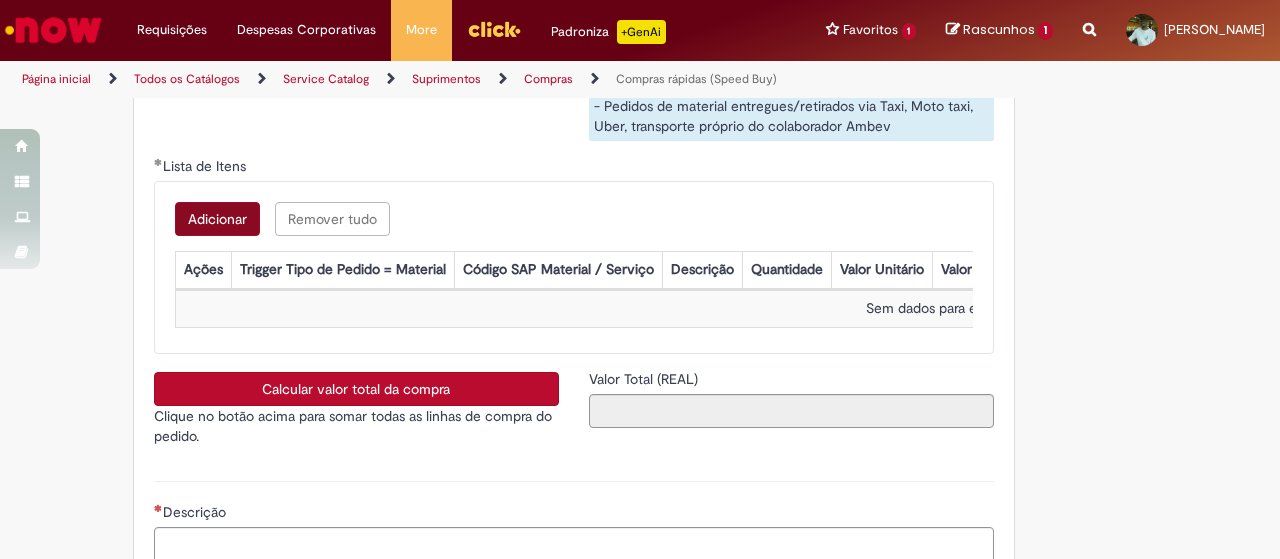 type on "**********" 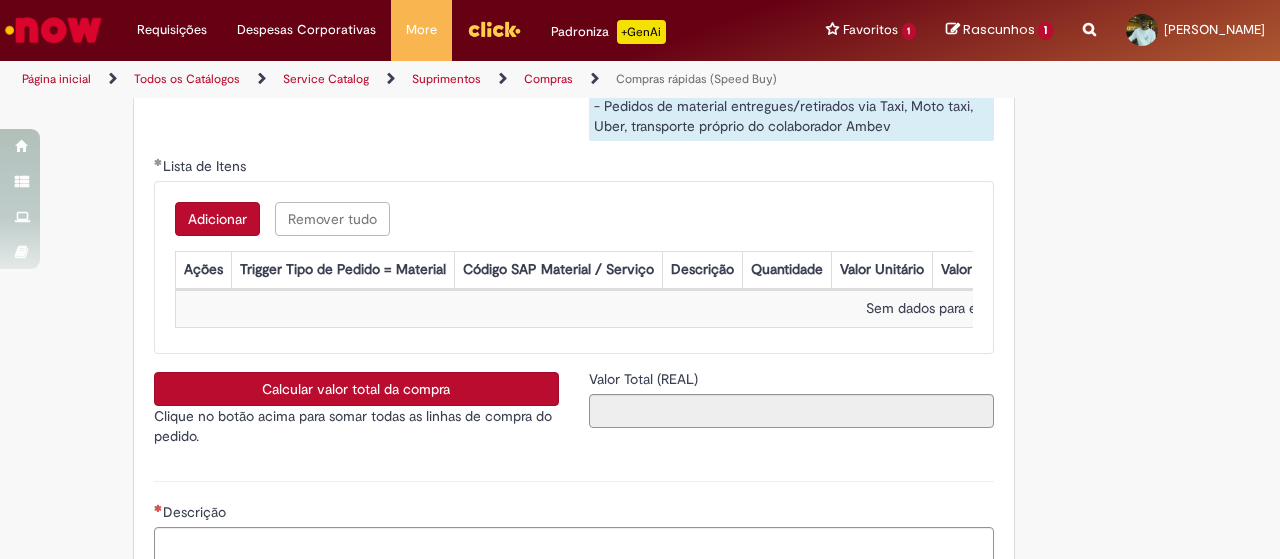 click on "Adicionar" at bounding box center (217, 219) 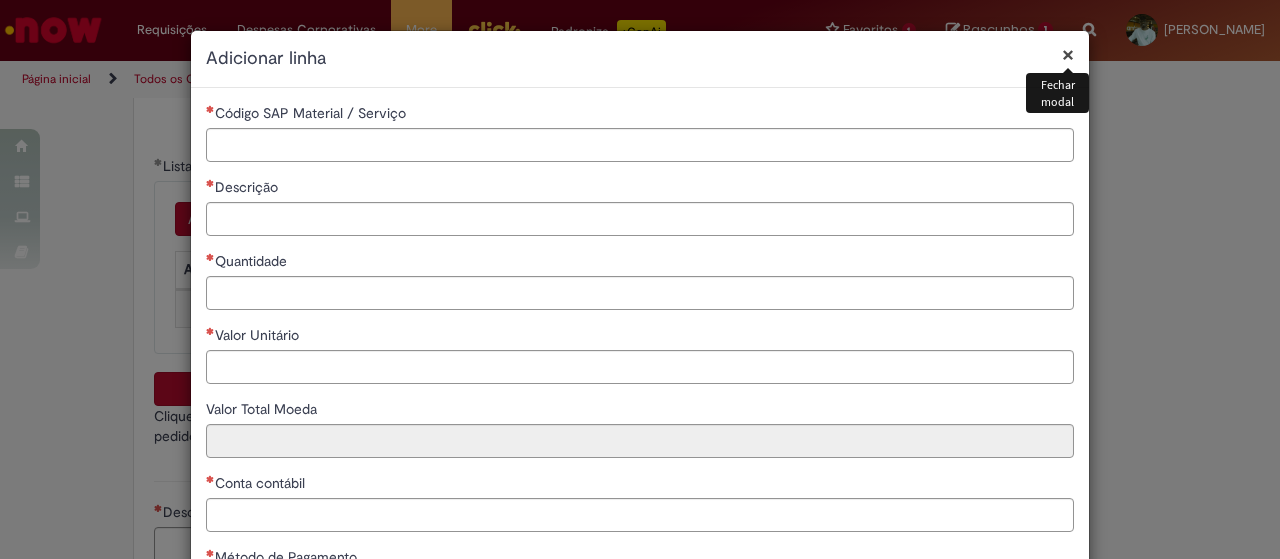 click on "Código SAP Material / Serviço" at bounding box center [640, 115] 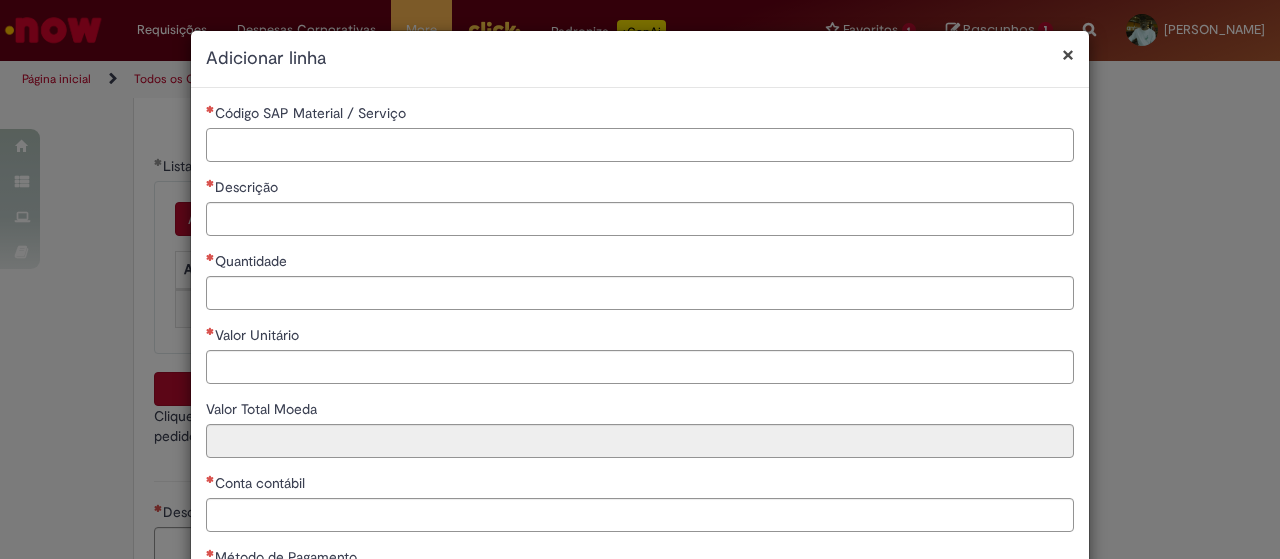click on "Código SAP Material / Serviço" at bounding box center [640, 145] 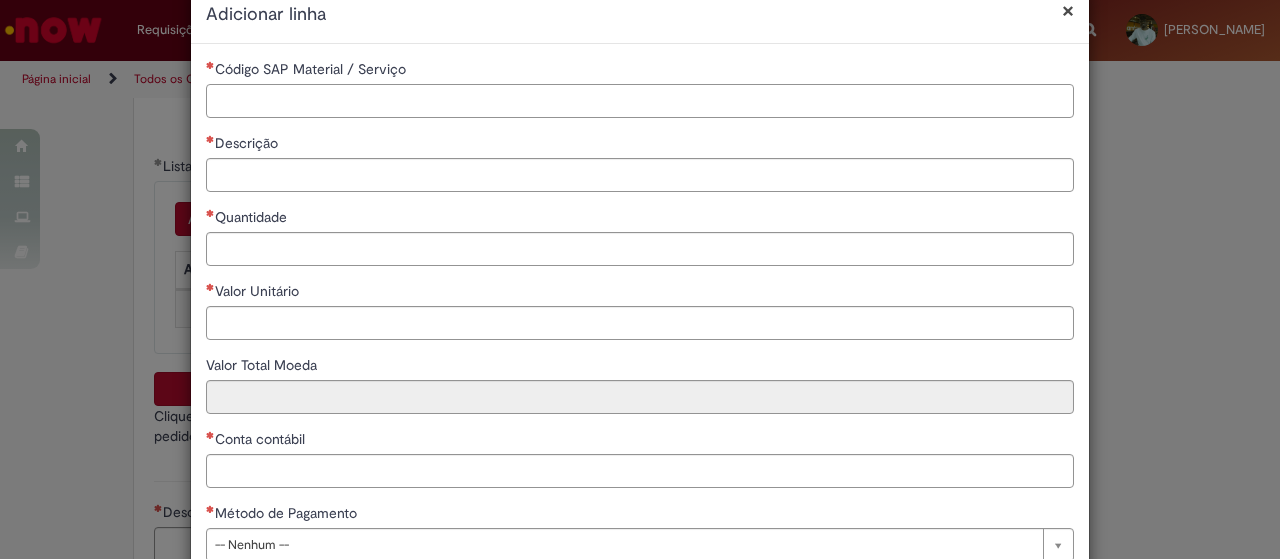 scroll, scrollTop: 0, scrollLeft: 0, axis: both 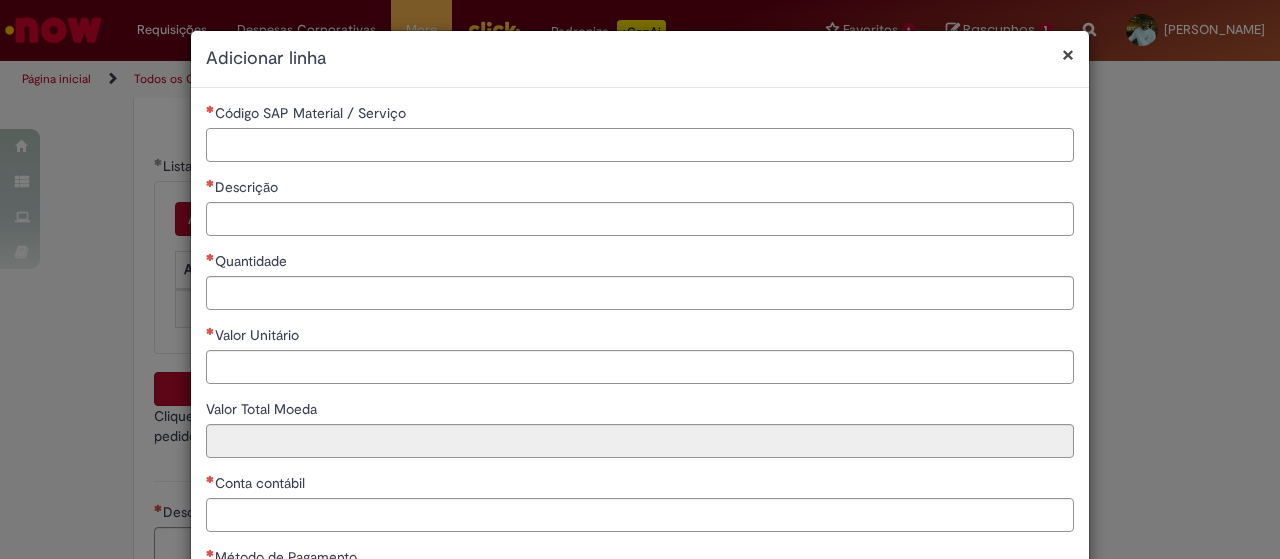 paste on "*******" 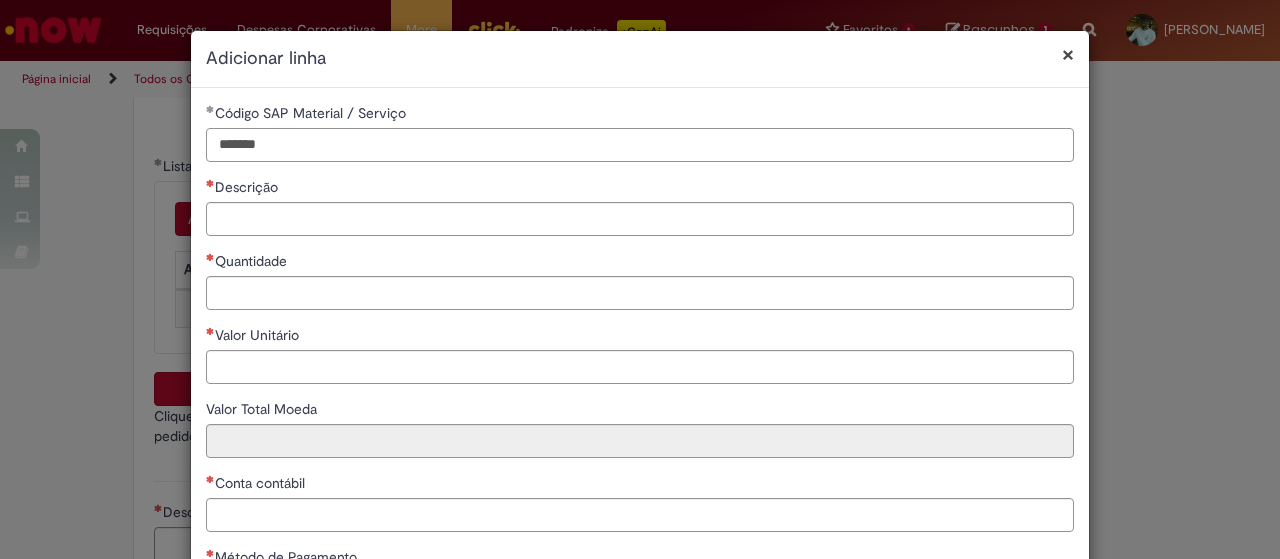 type on "*******" 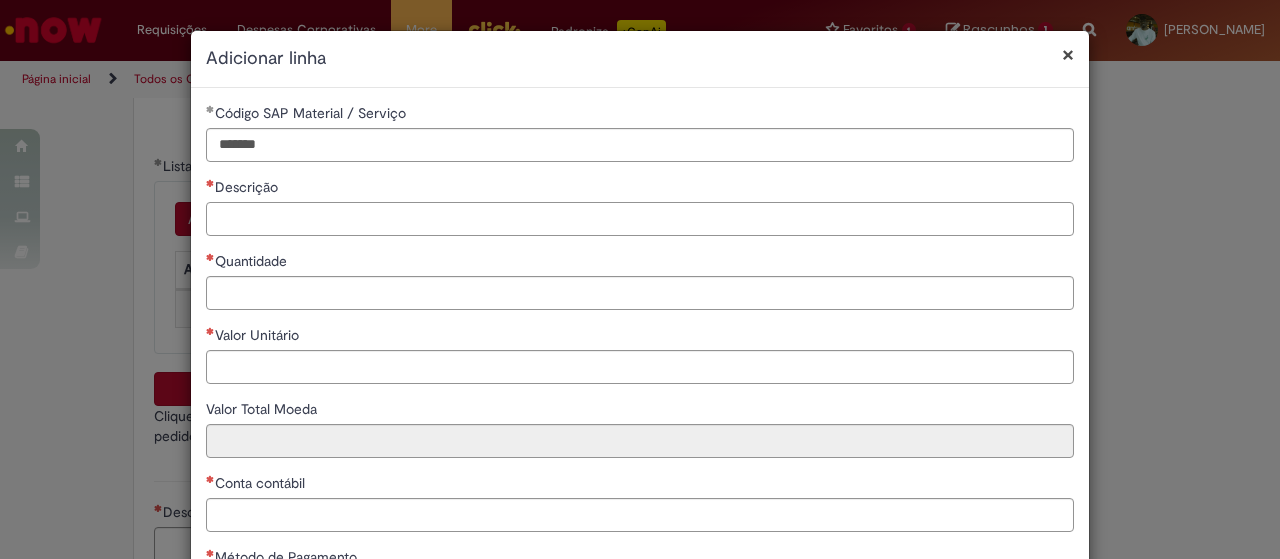 click on "Descrição" at bounding box center (640, 219) 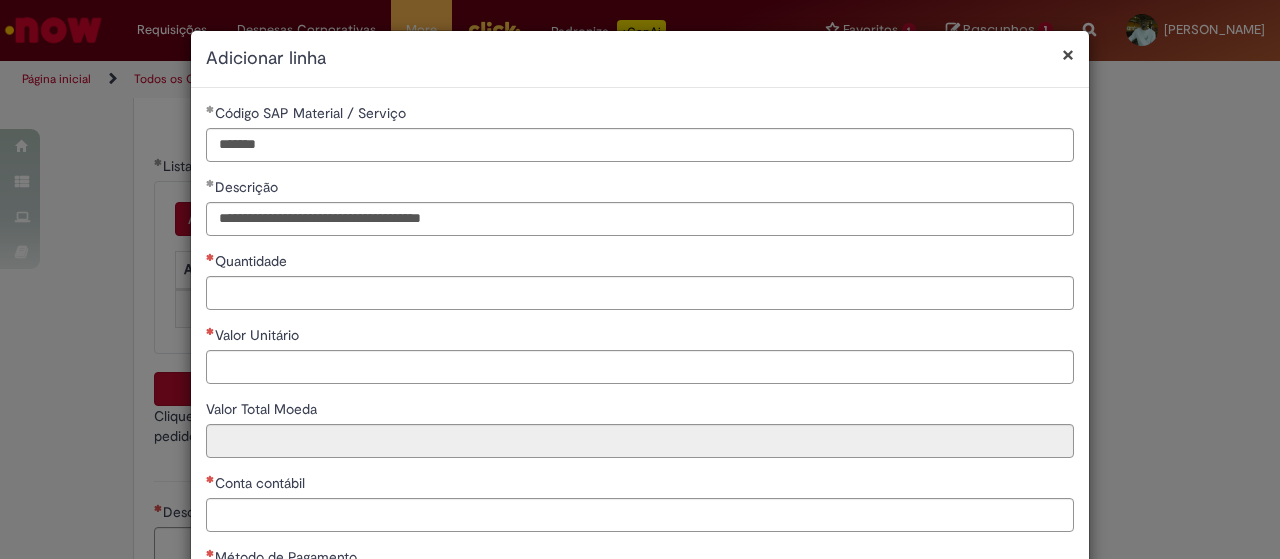 click on "**********" at bounding box center (640, 362) 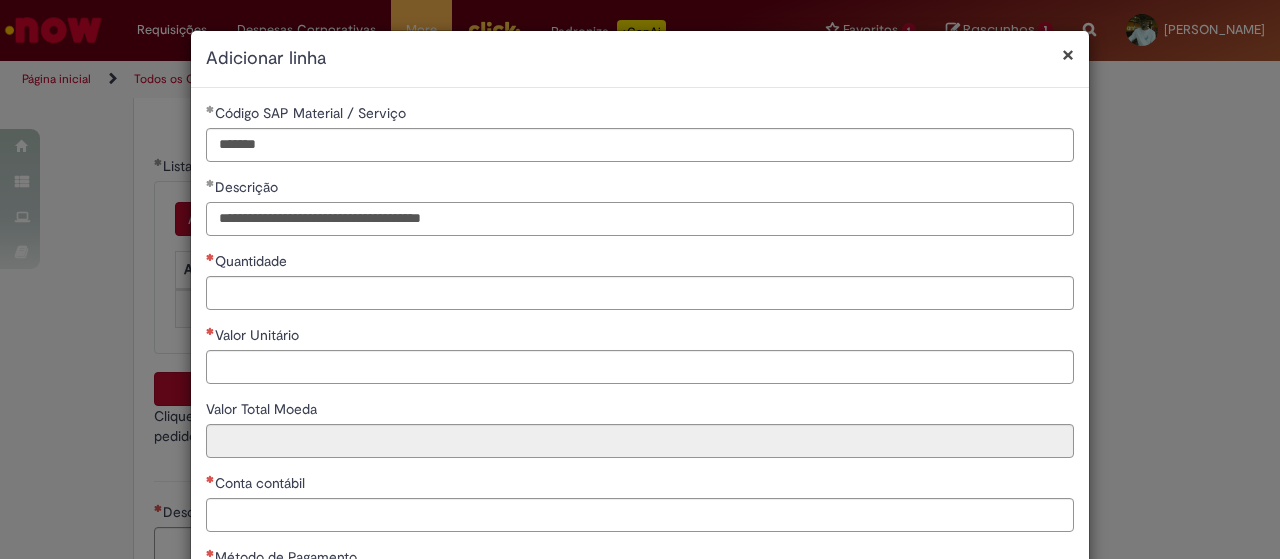 click on "**********" at bounding box center [640, 219] 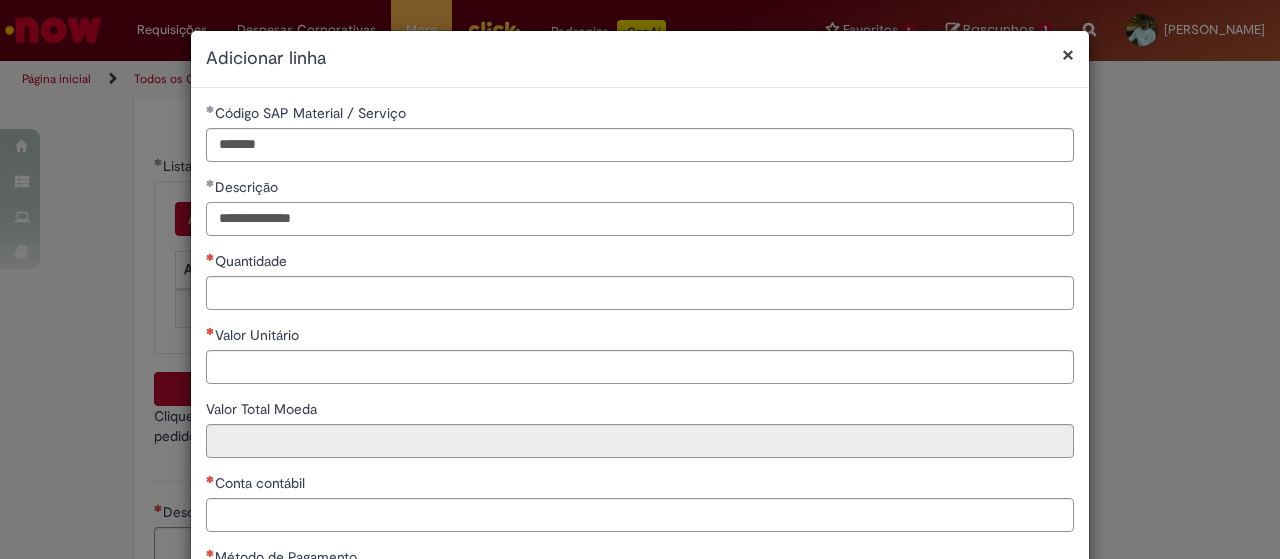 type on "**********" 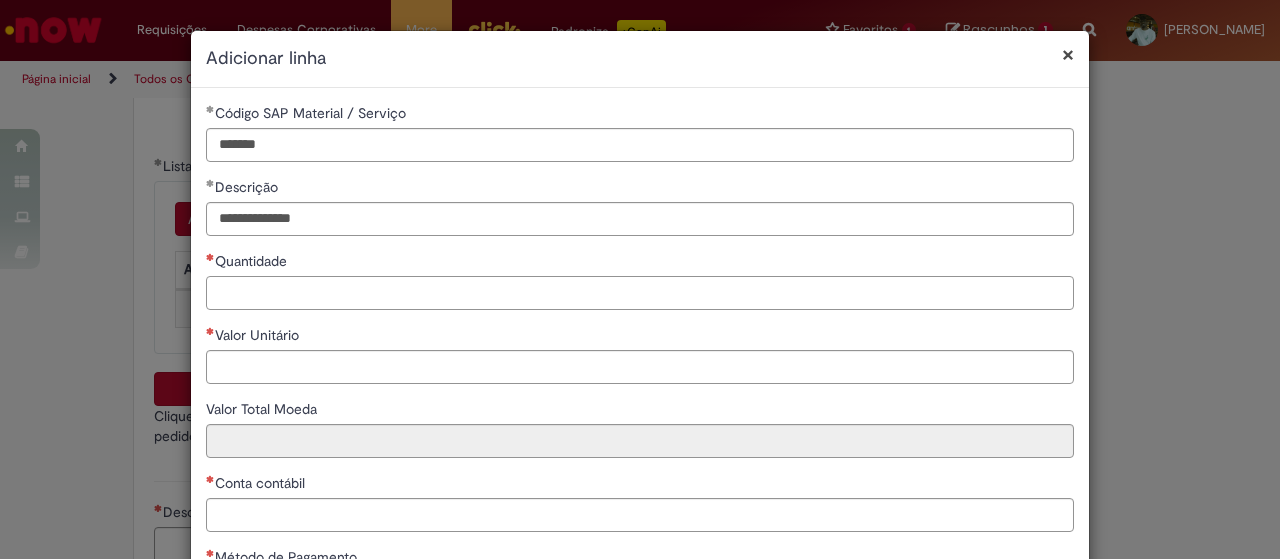 click on "Quantidade" at bounding box center (640, 293) 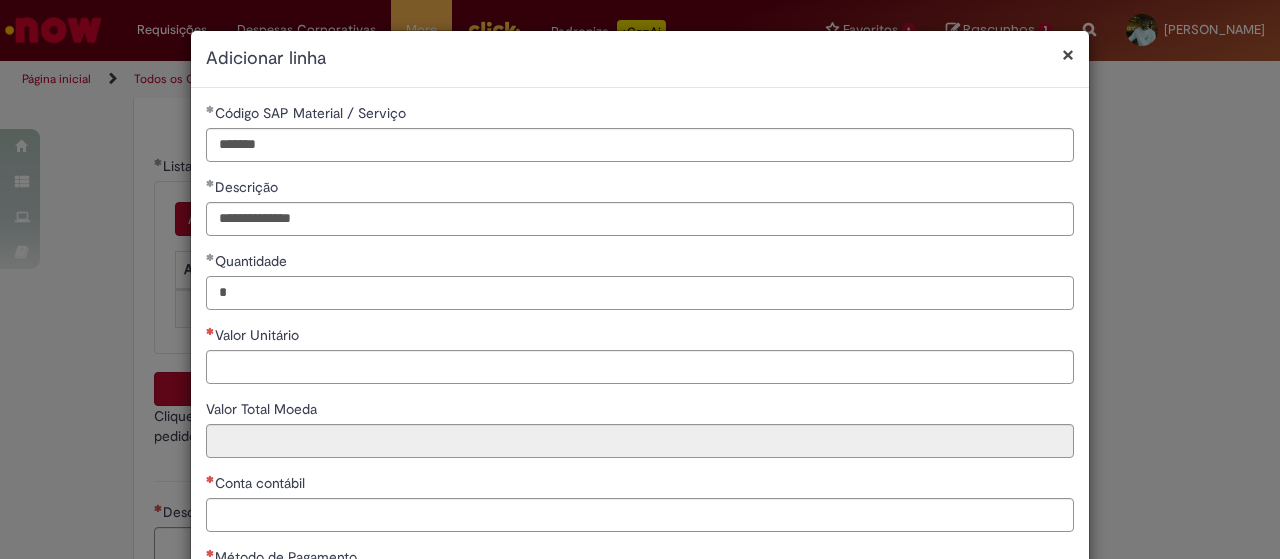 type on "*" 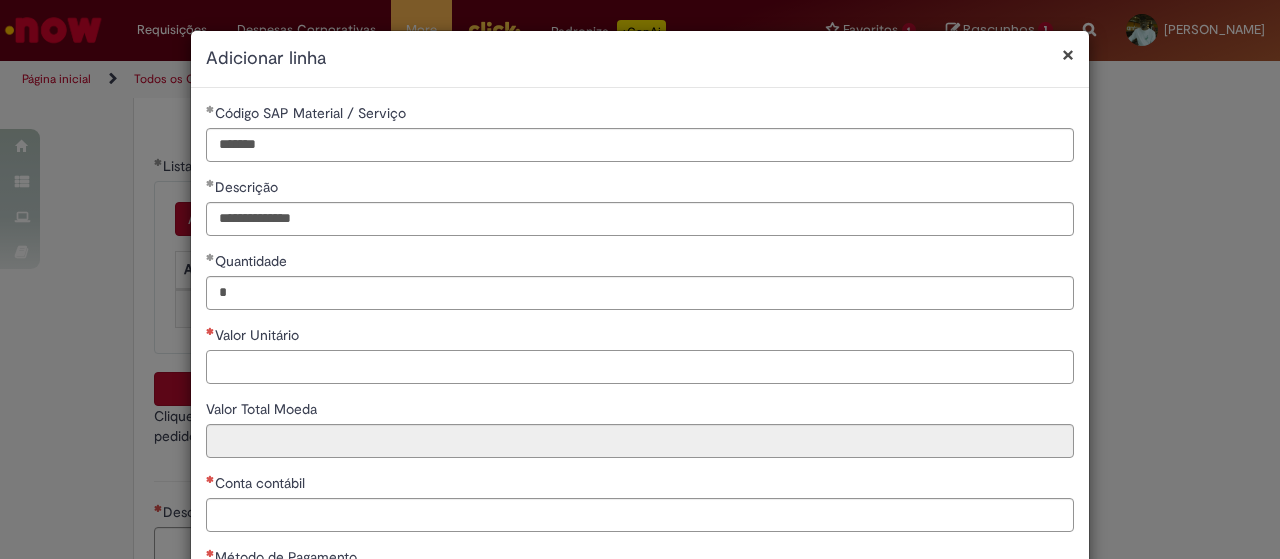 click on "Valor Unitário" at bounding box center [640, 367] 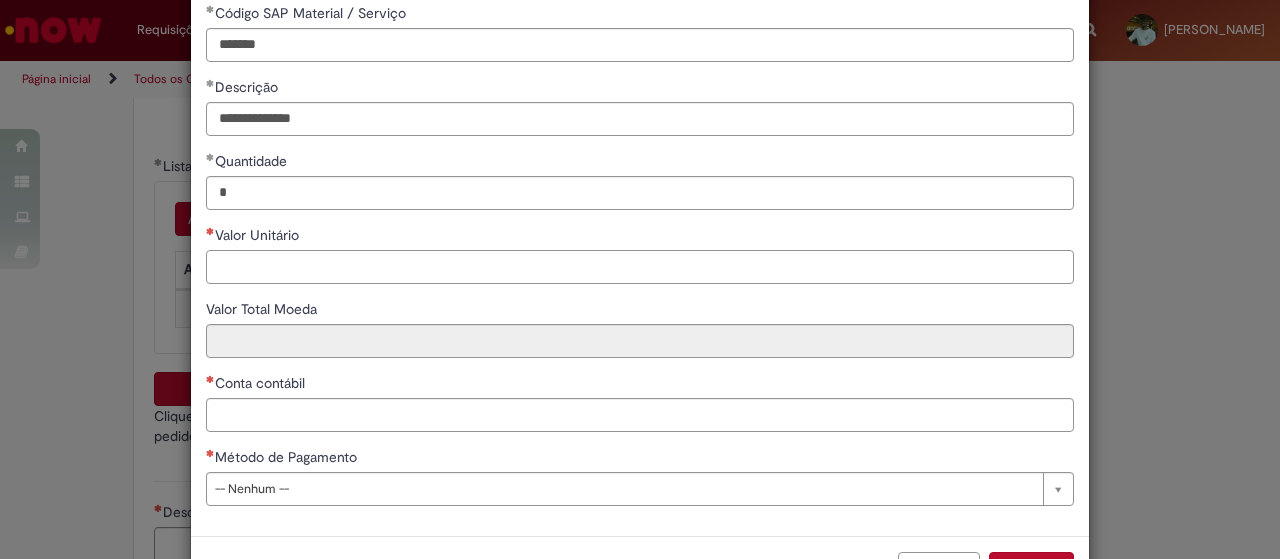 paste on "*********" 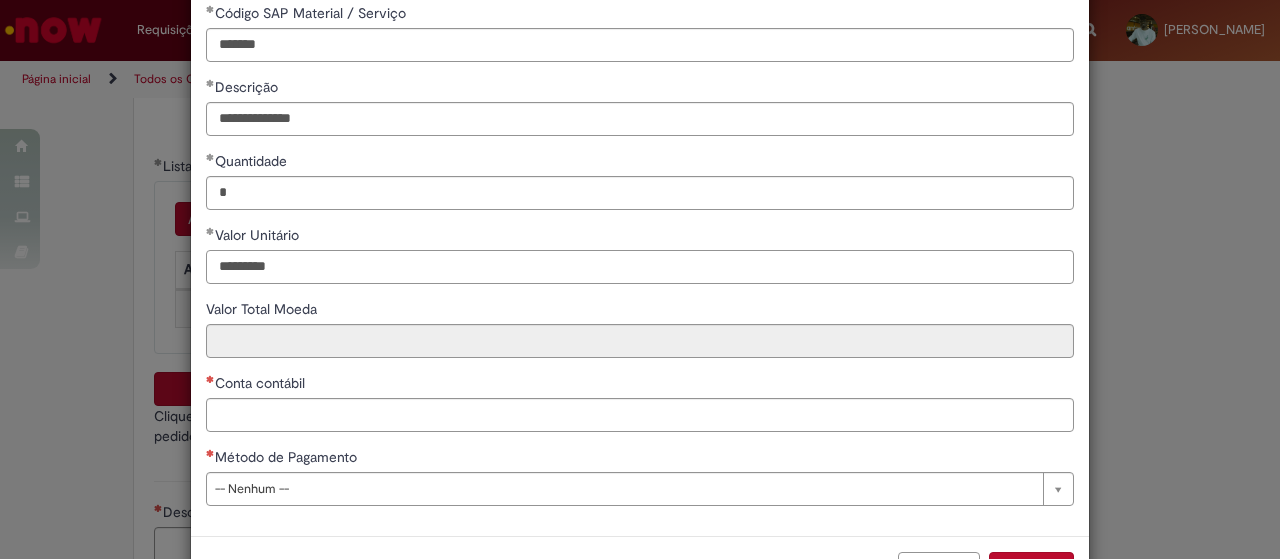 type on "*********" 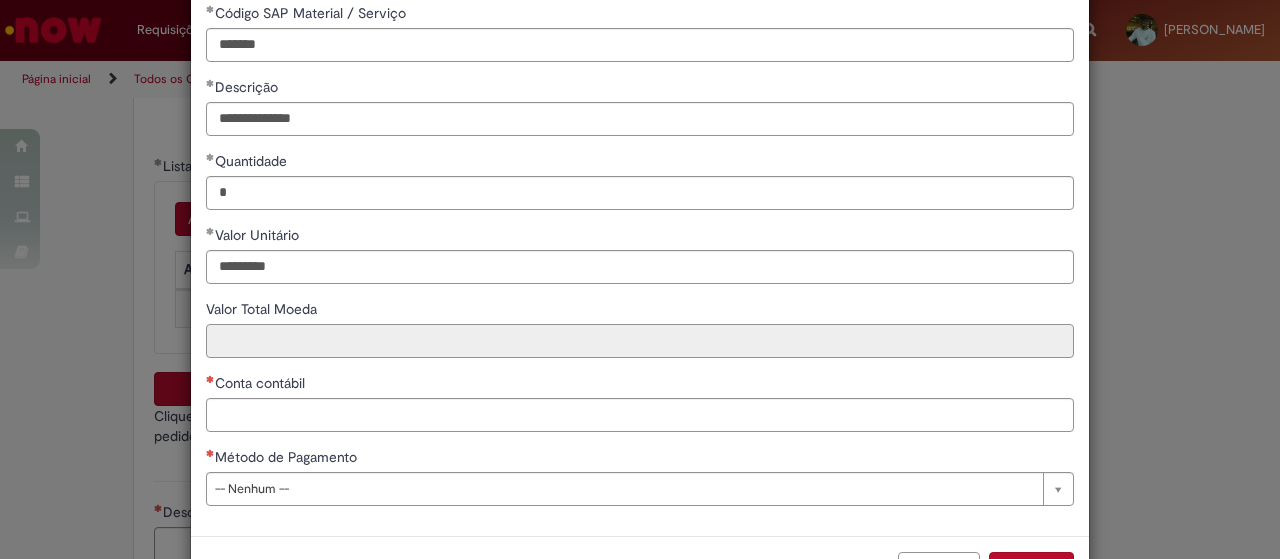 type on "*********" 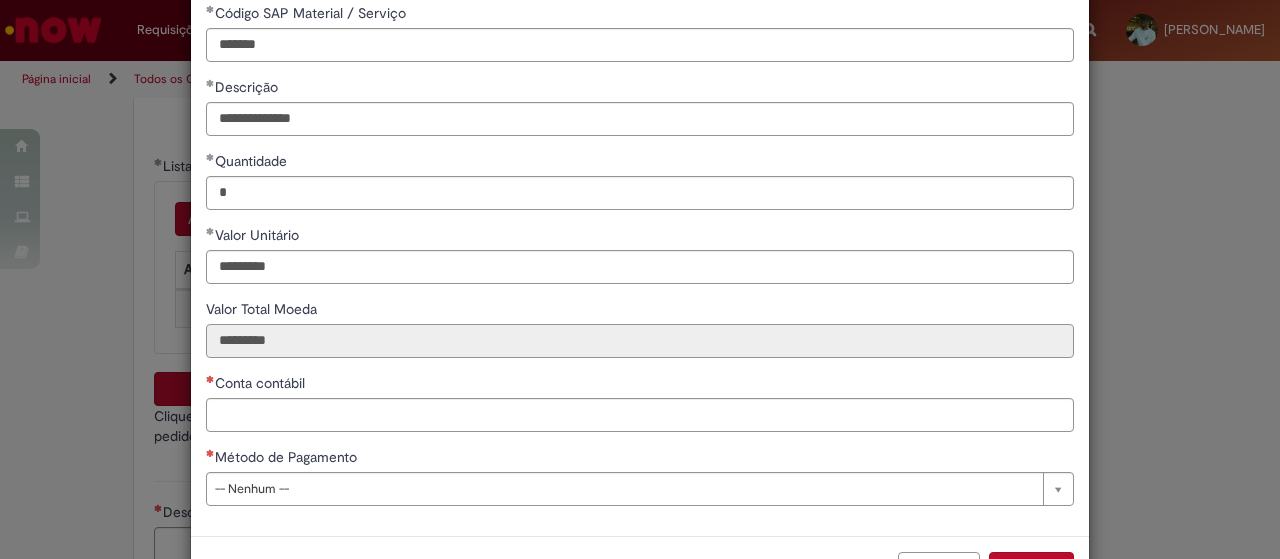 click on "*********" at bounding box center (640, 341) 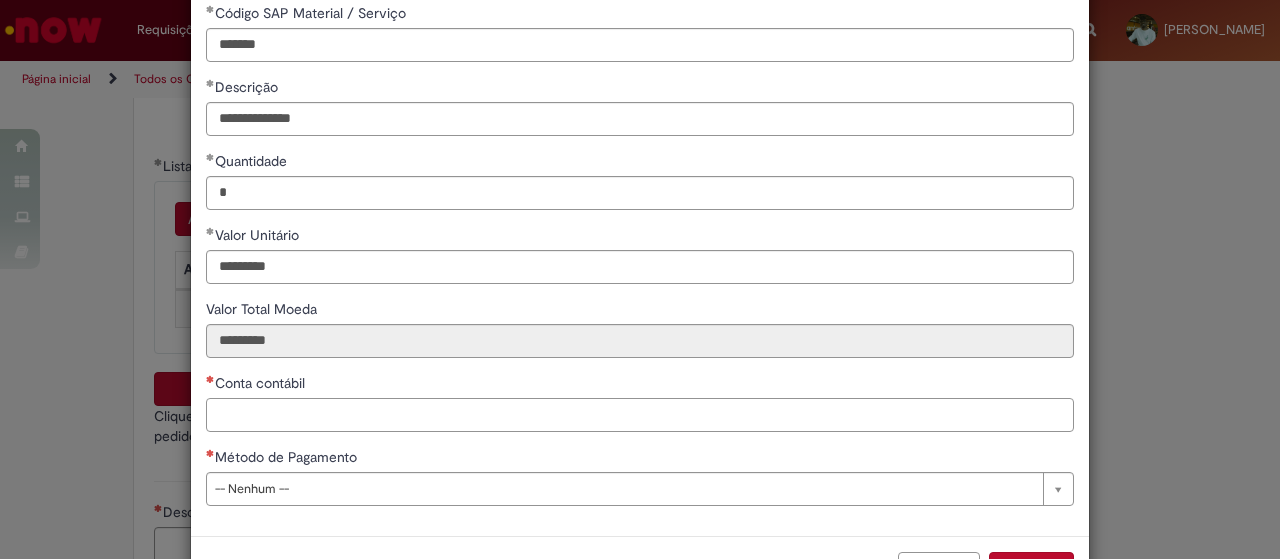 click on "Conta contábil" at bounding box center [640, 415] 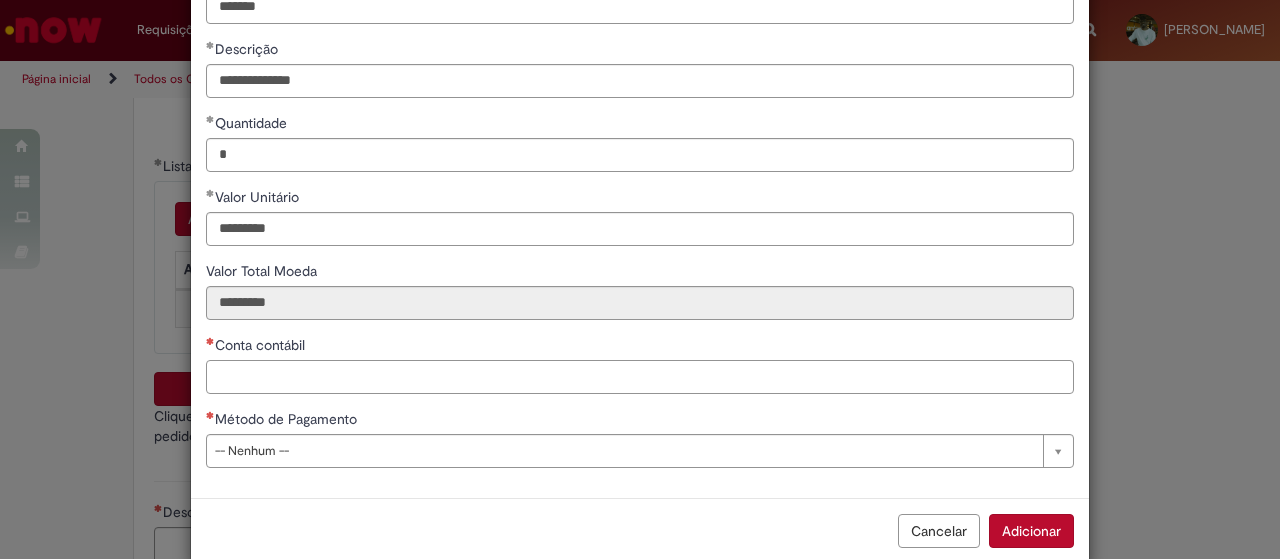 scroll, scrollTop: 170, scrollLeft: 0, axis: vertical 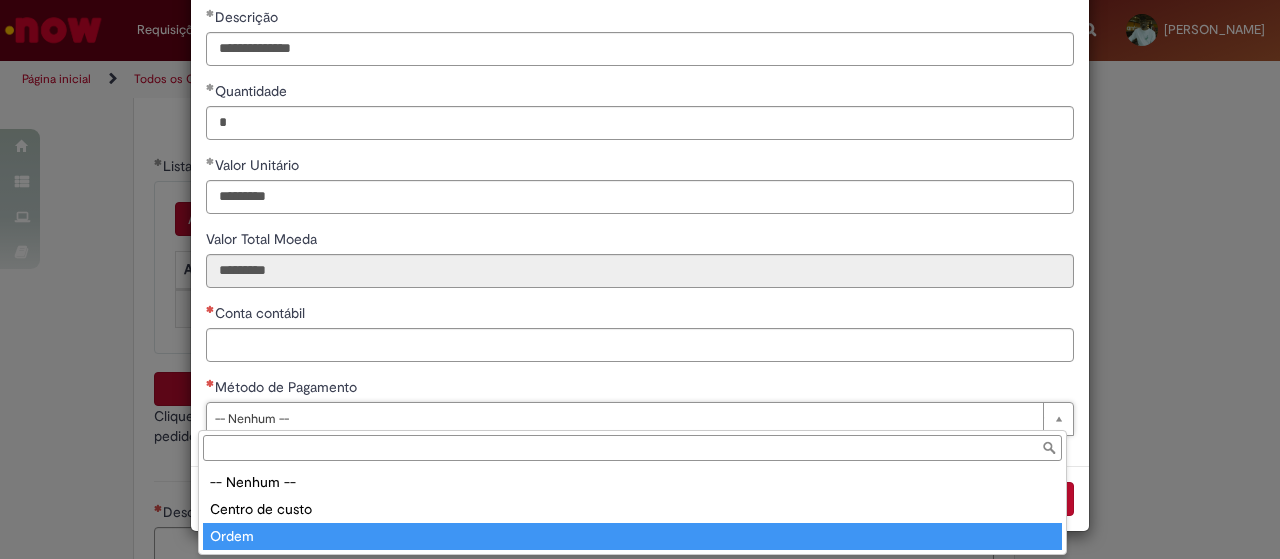 type on "*****" 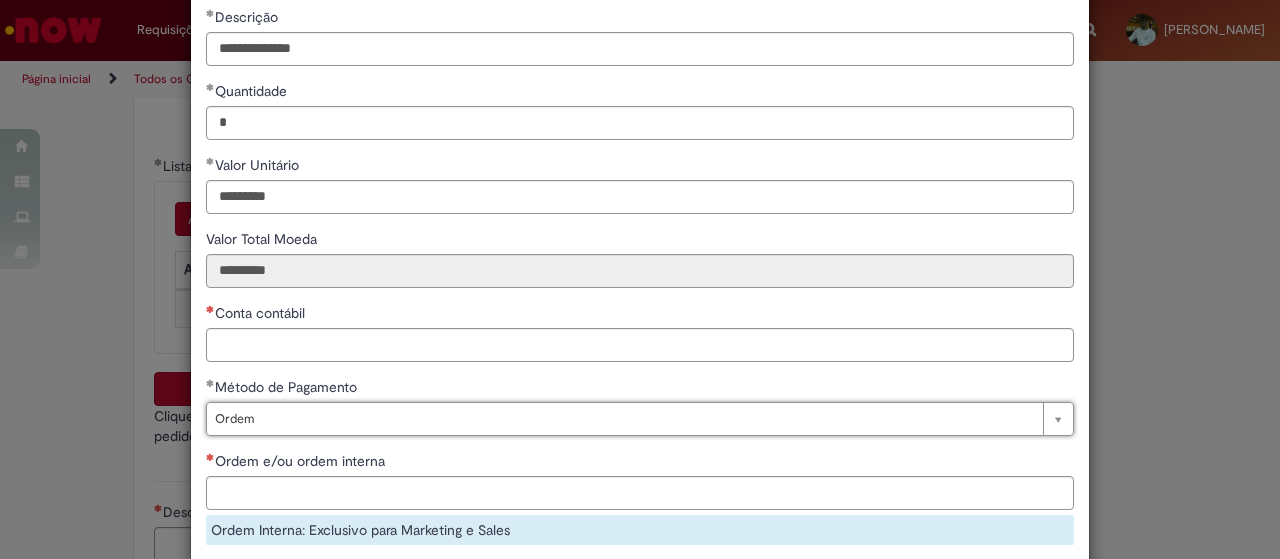 scroll, scrollTop: 270, scrollLeft: 0, axis: vertical 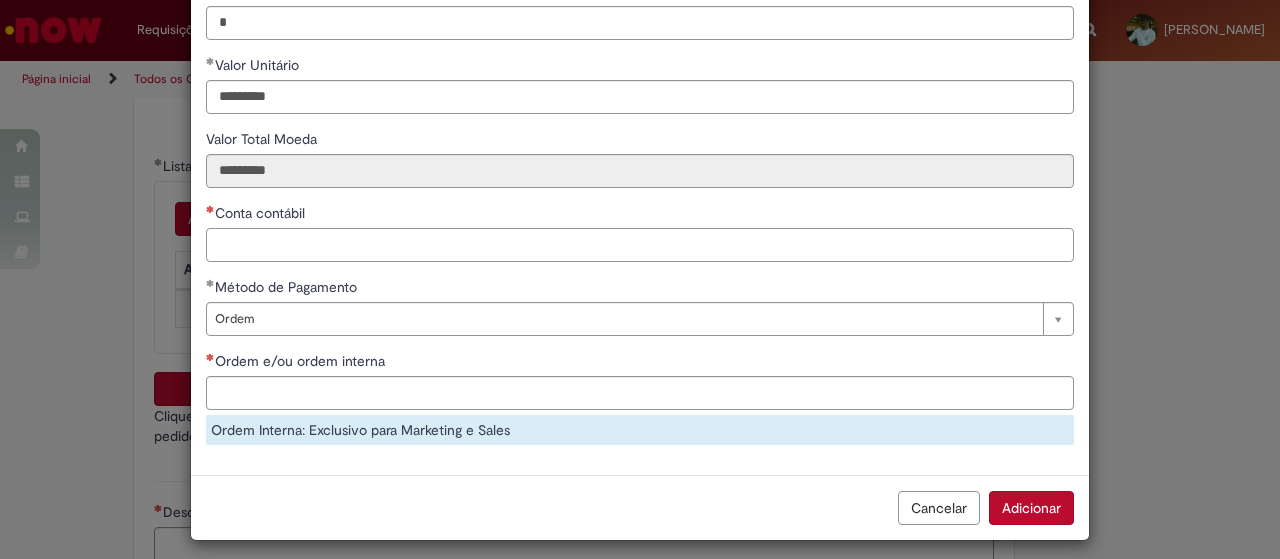 click on "Conta contábil" at bounding box center [640, 245] 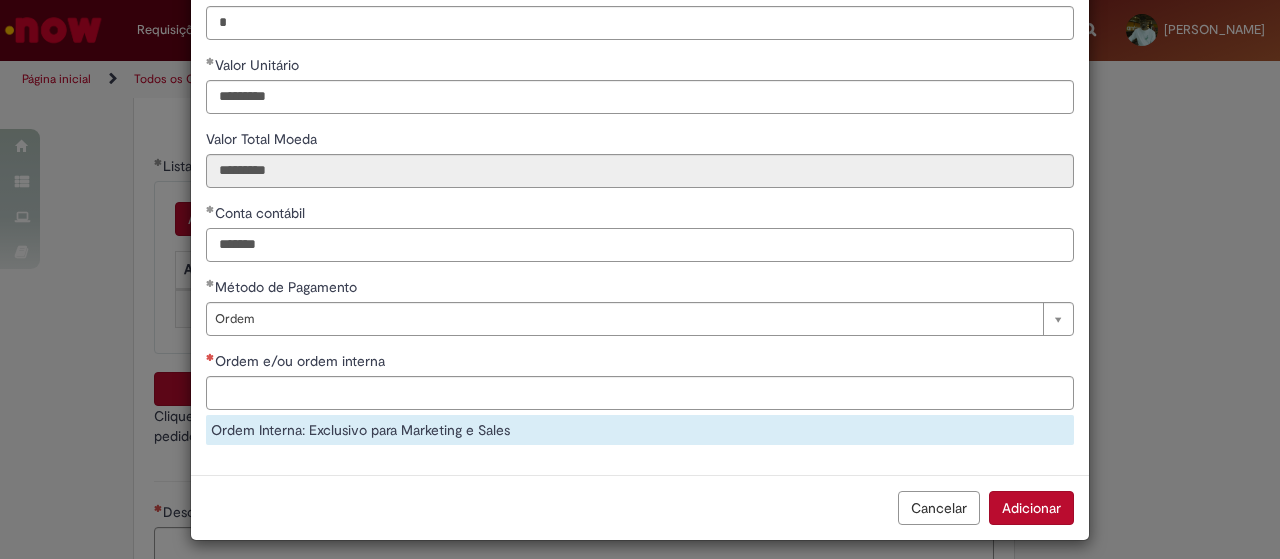 type on "*******" 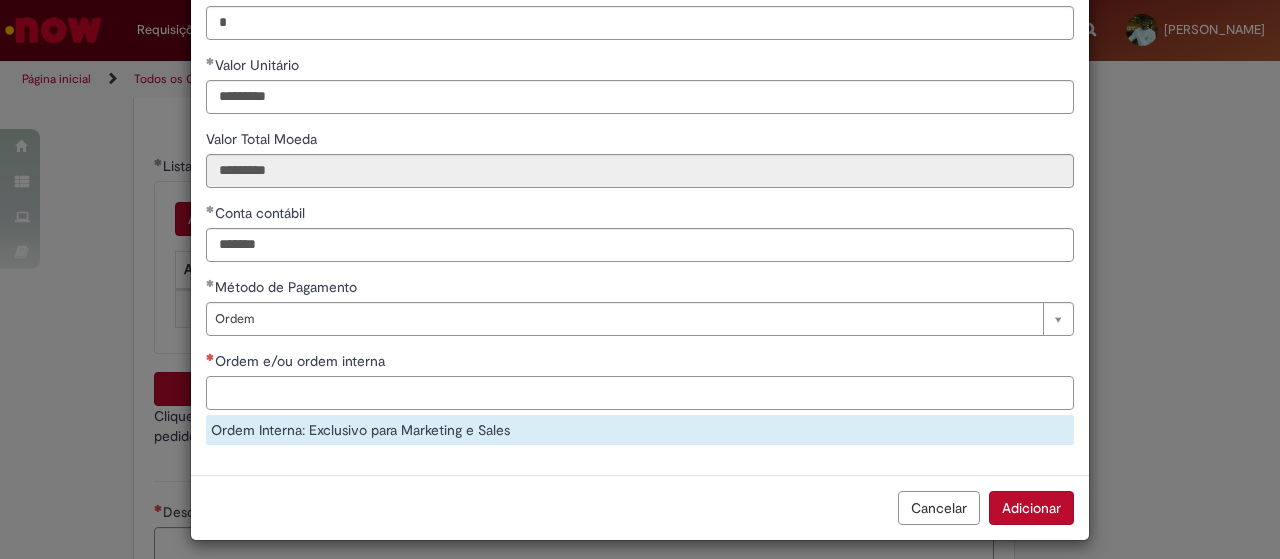 click on "Ordem e/ou ordem interna" at bounding box center [640, 393] 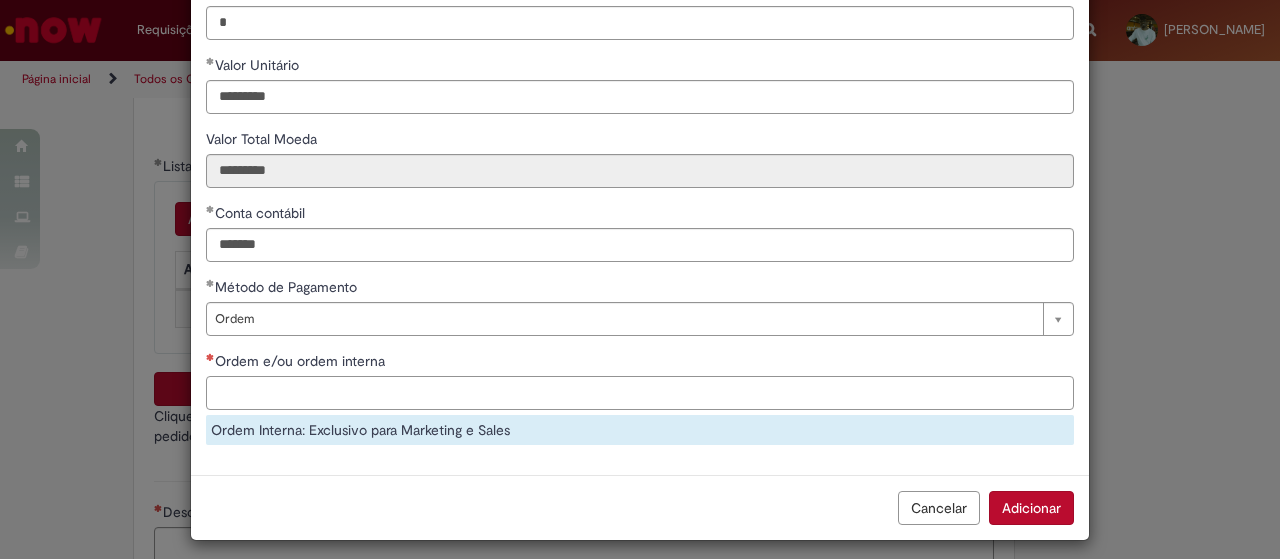 paste on "**********" 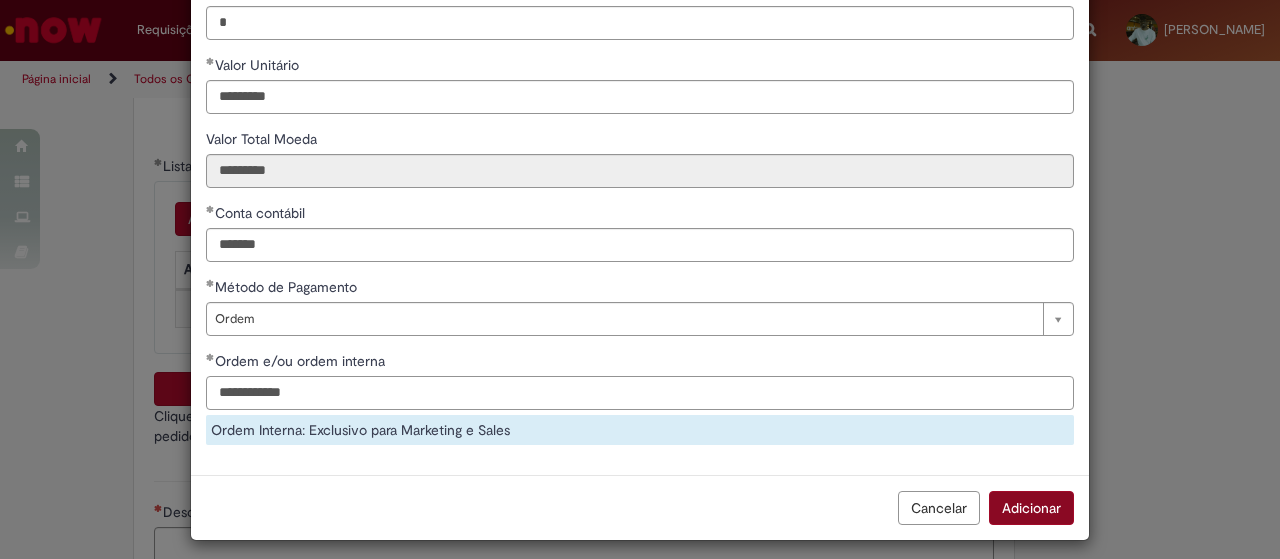 type on "**********" 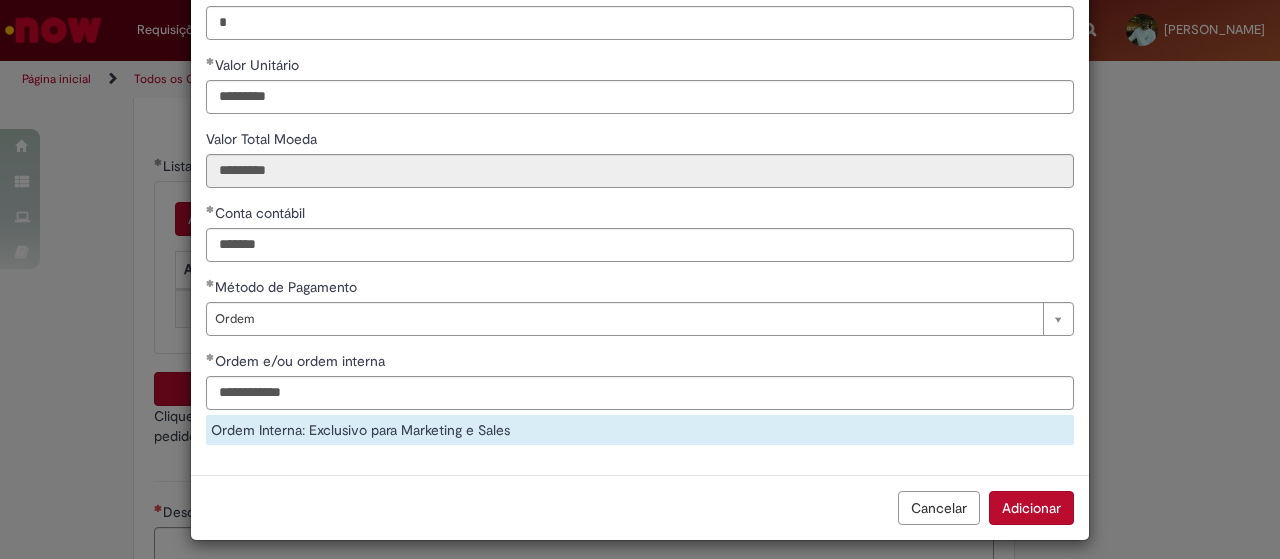 click on "Adicionar" at bounding box center [1031, 508] 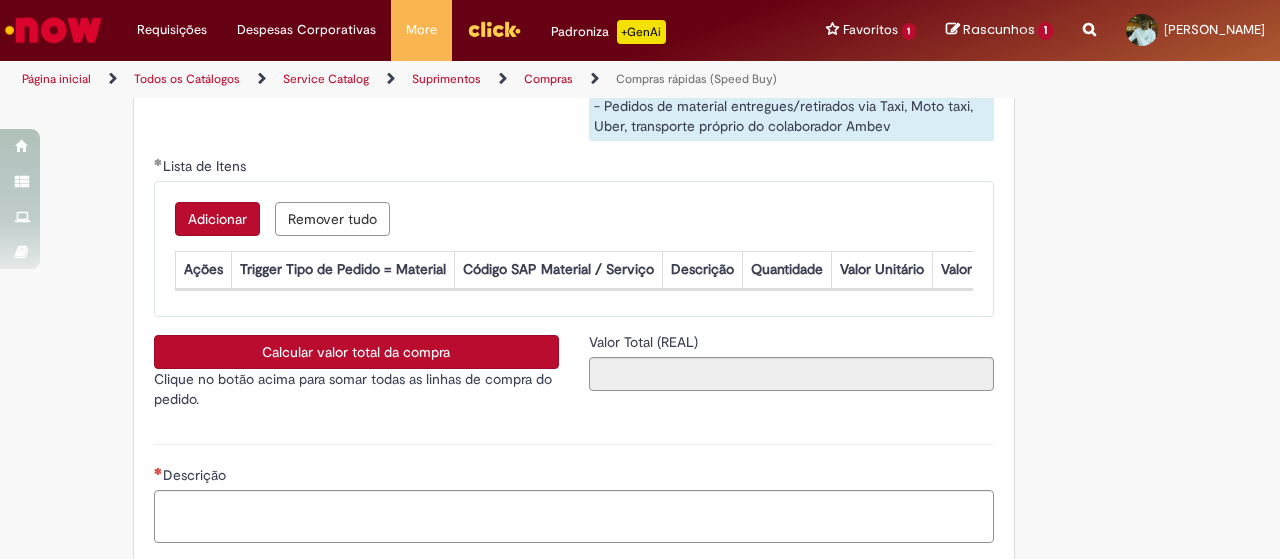 scroll, scrollTop: 244, scrollLeft: 0, axis: vertical 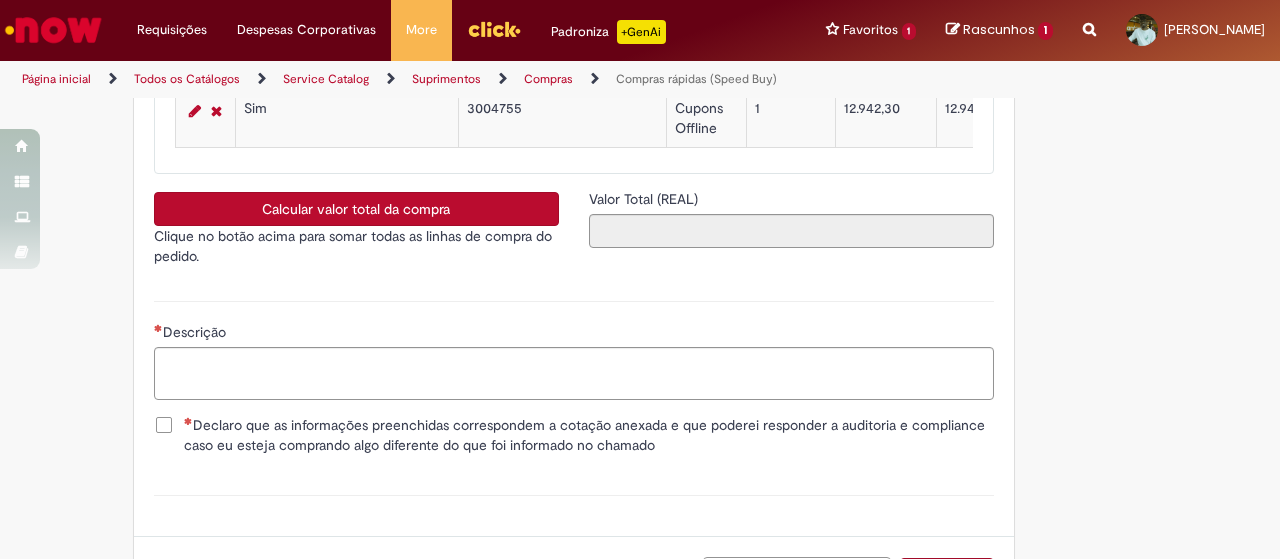 click on "Calcular valor total da compra" at bounding box center (356, 209) 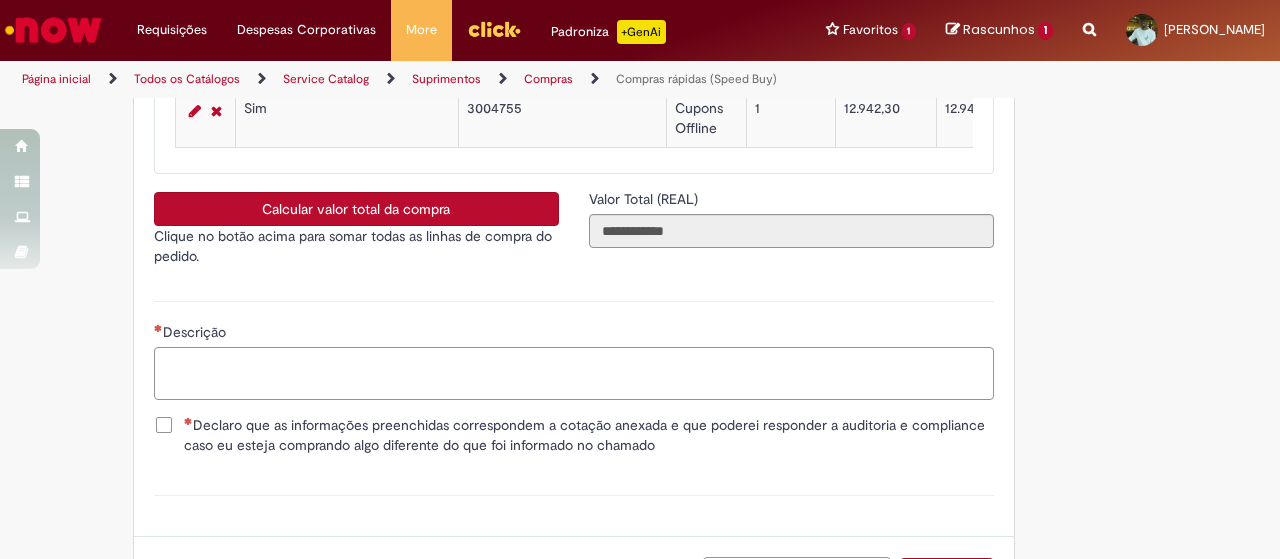 click on "Descrição" at bounding box center [574, 373] 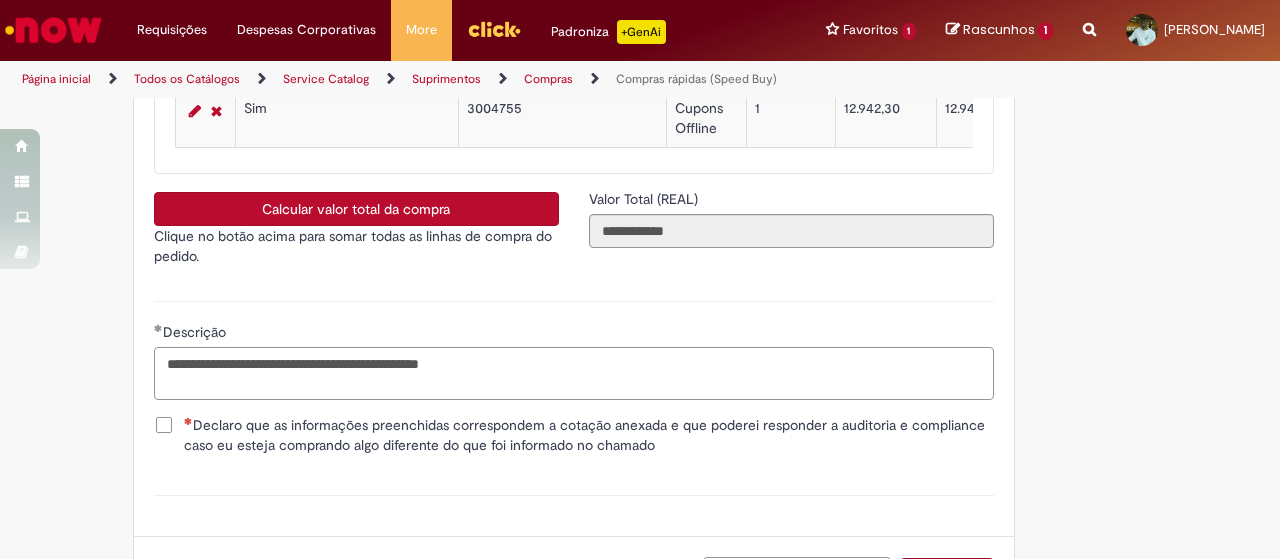 type on "**********" 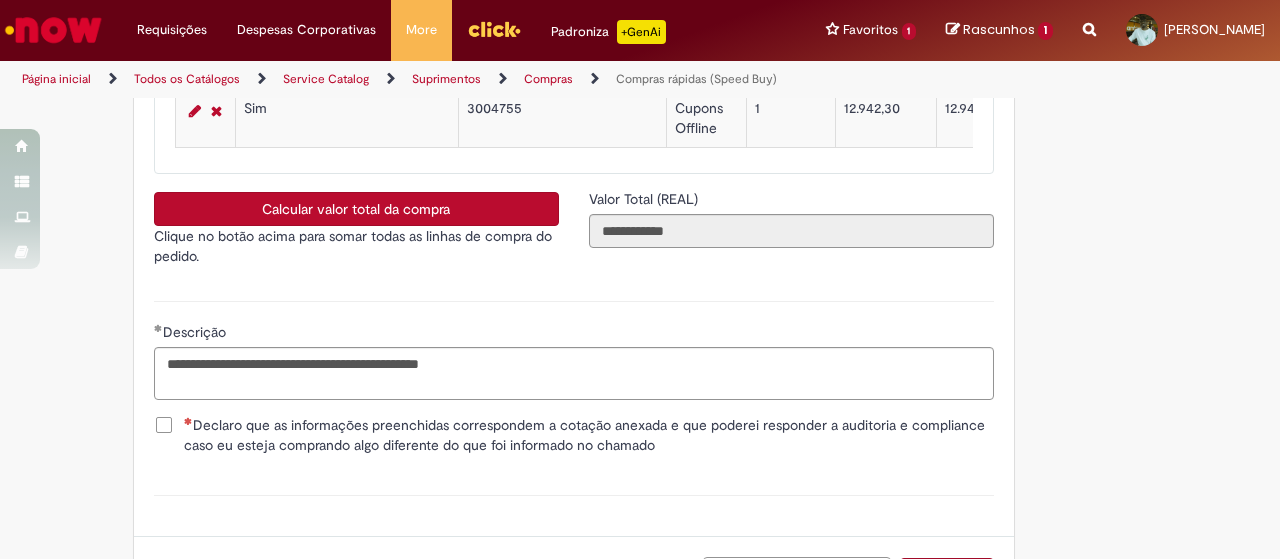 click on "Declaro que as informações preenchidas correspondem a cotação anexada e que poderei responder a auditoria e compliance caso eu esteja comprando algo diferente do que foi informado no chamado" at bounding box center (589, 435) 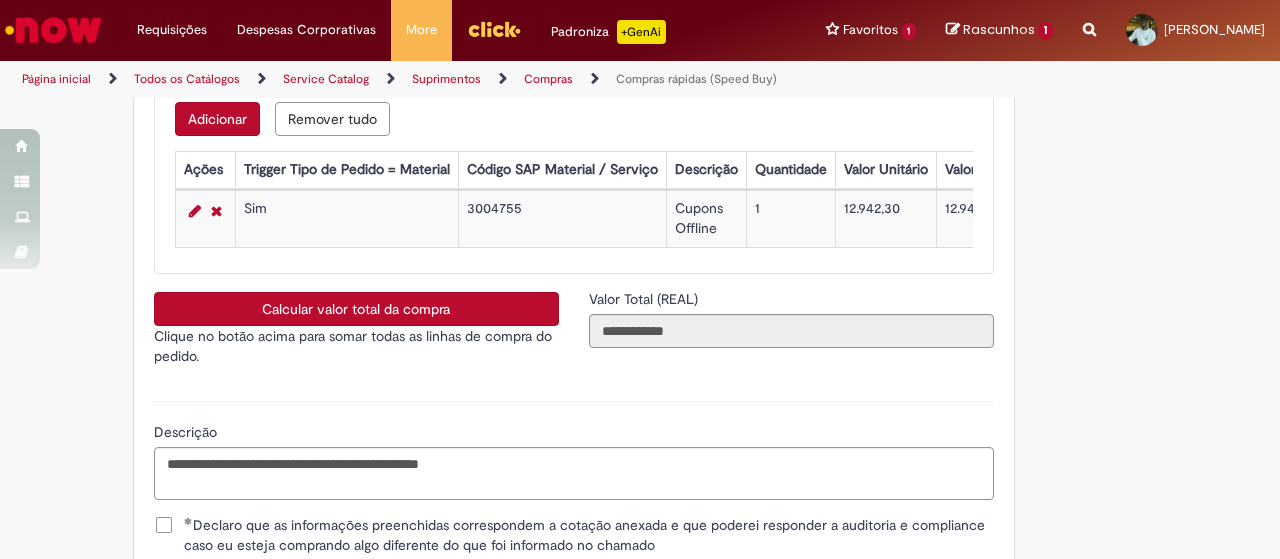 scroll, scrollTop: 4278, scrollLeft: 0, axis: vertical 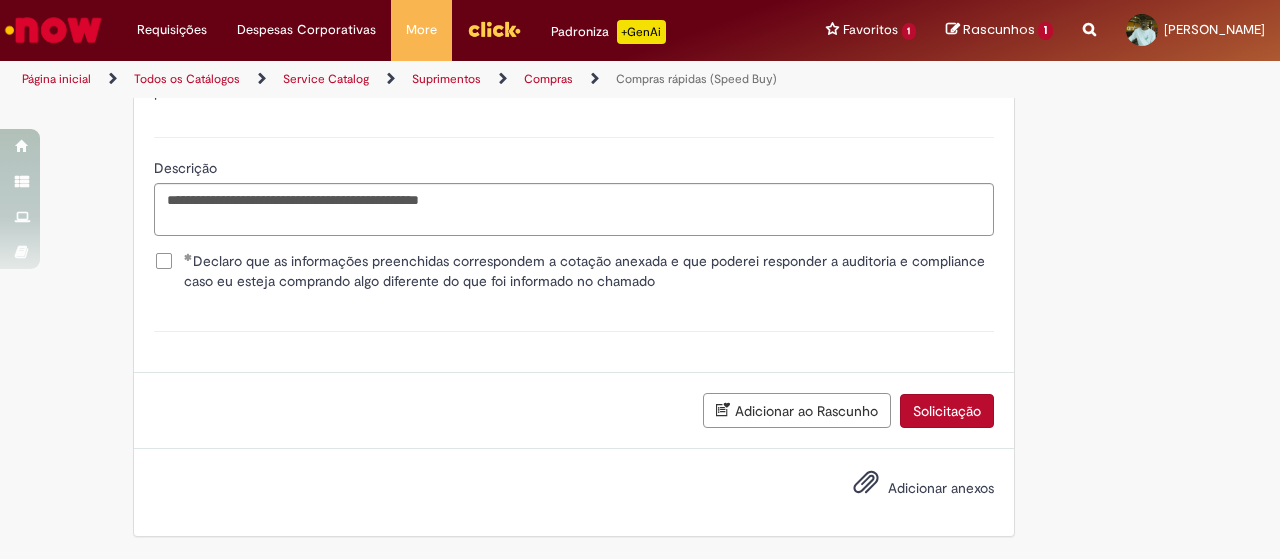 click on "Adicionar anexos" at bounding box center [941, 489] 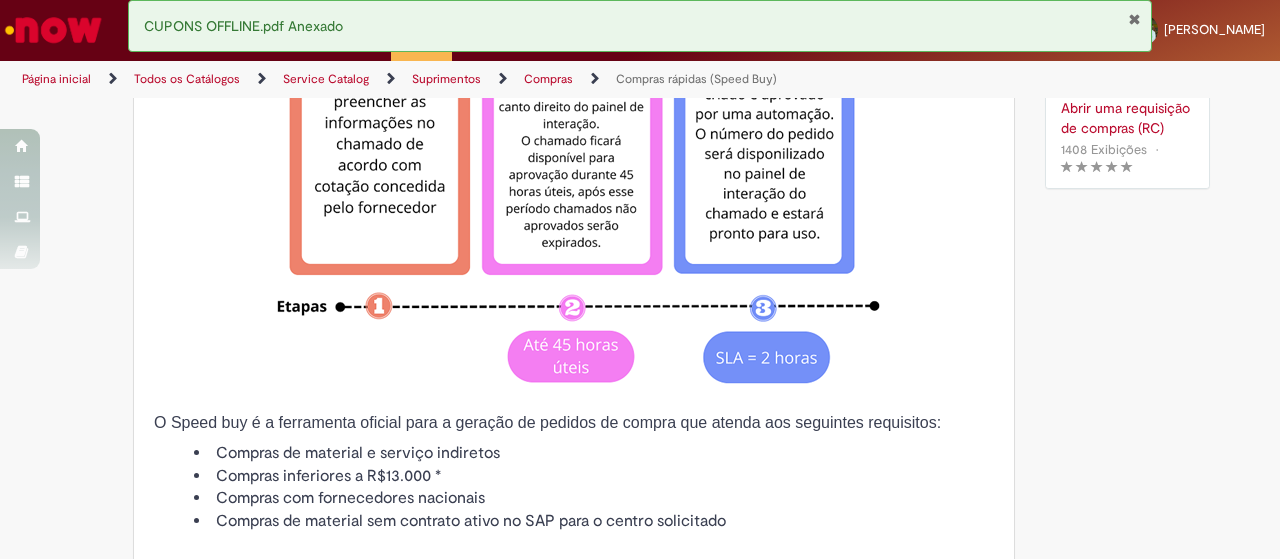 scroll, scrollTop: 0, scrollLeft: 0, axis: both 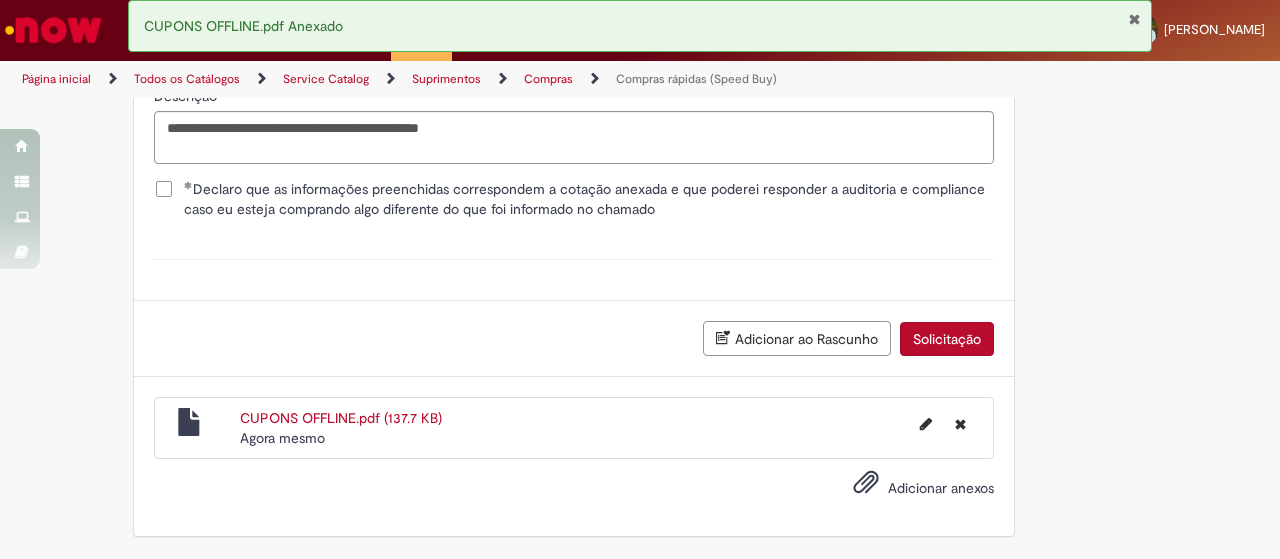 click on "Solicitação" at bounding box center (947, 339) 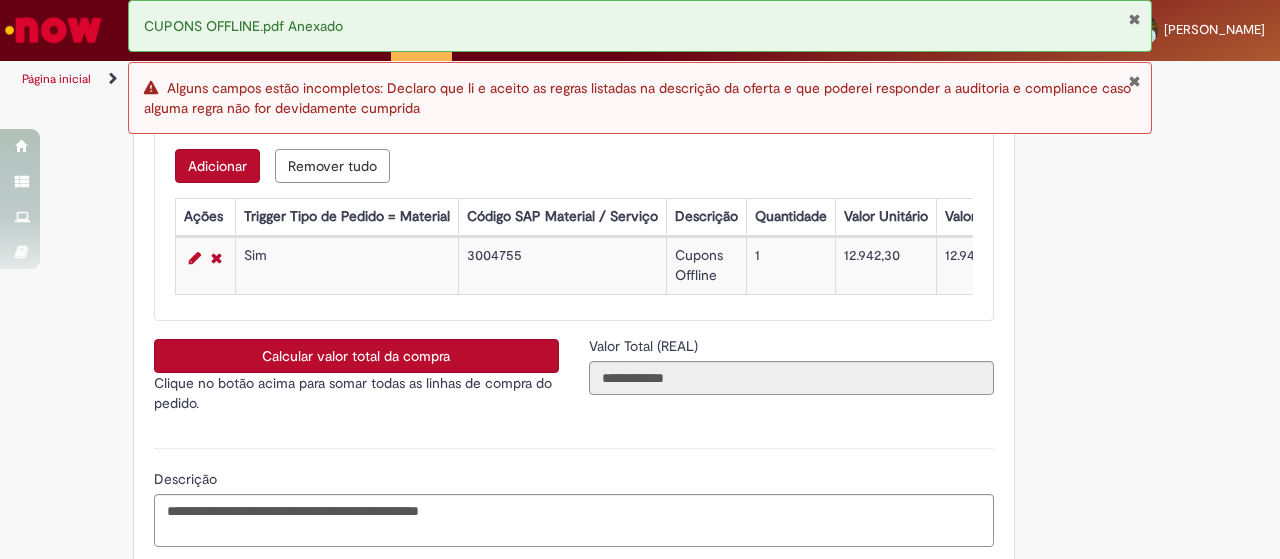 scroll, scrollTop: 3950, scrollLeft: 0, axis: vertical 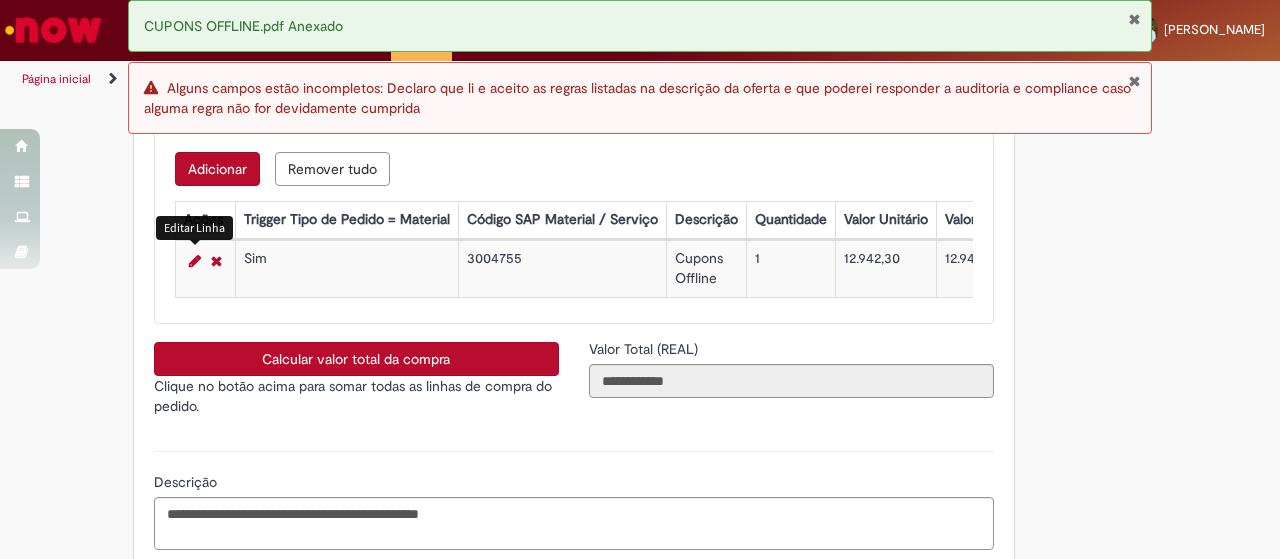 click at bounding box center (195, 261) 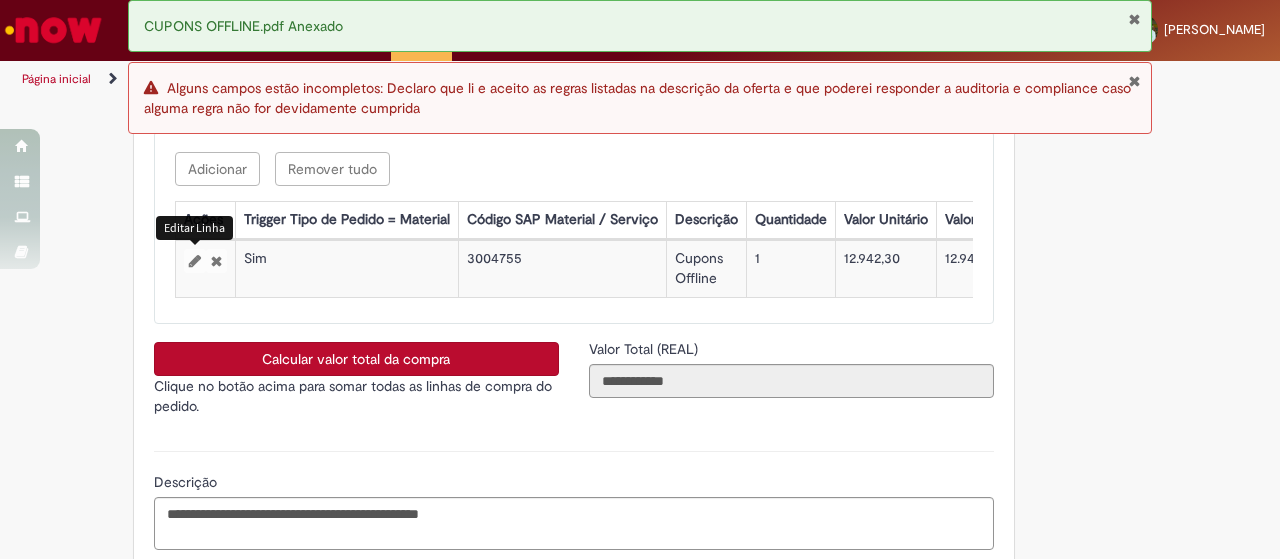 select on "*****" 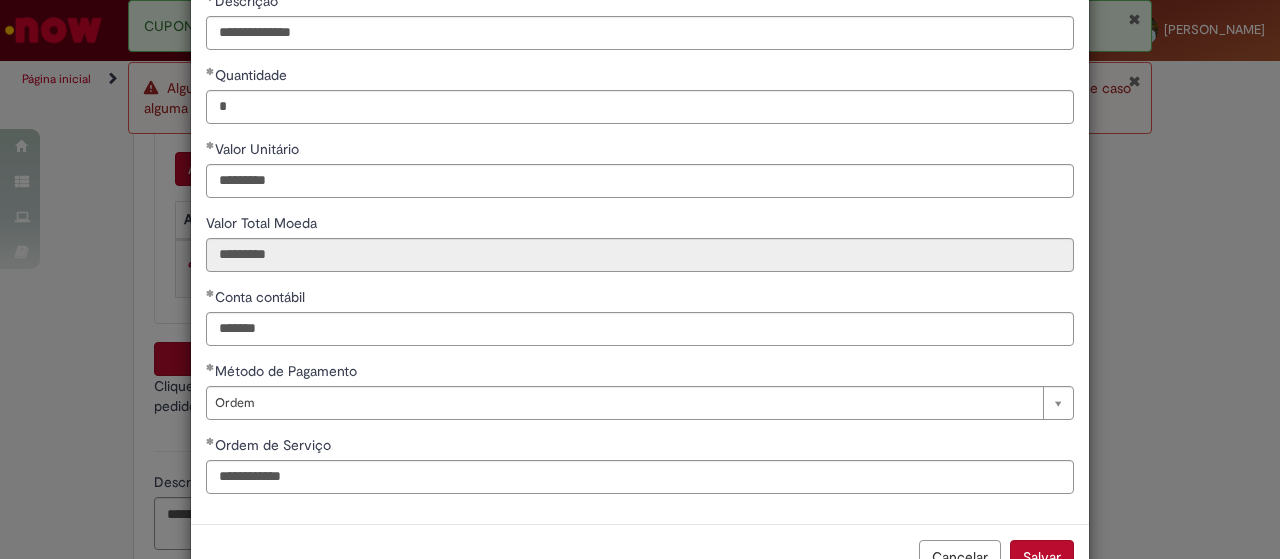 scroll, scrollTop: 244, scrollLeft: 0, axis: vertical 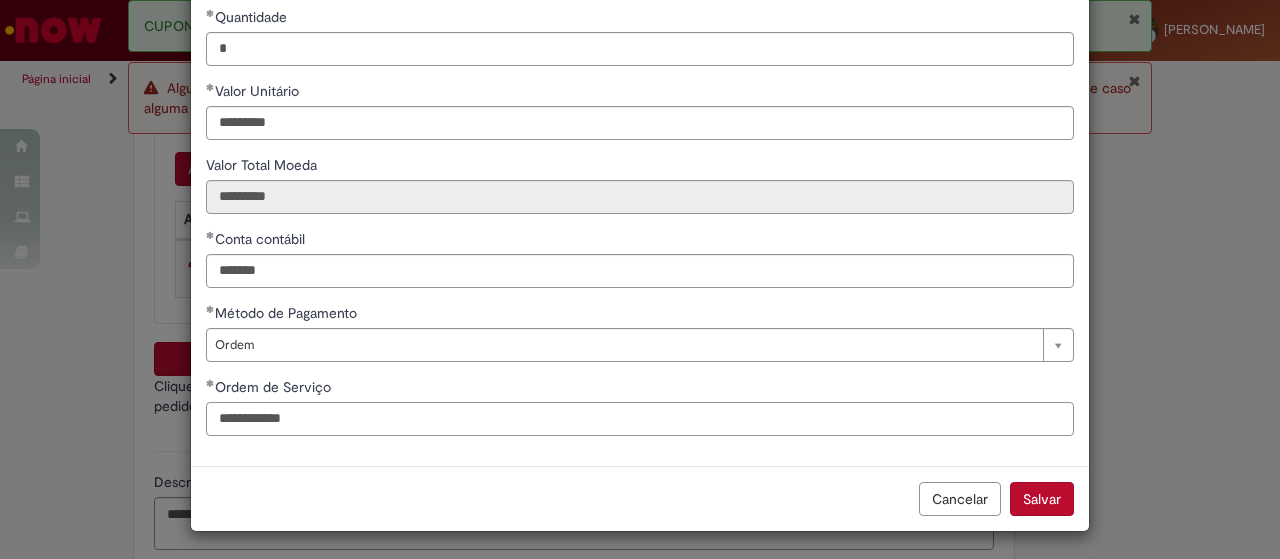 click on "**********" at bounding box center (640, 419) 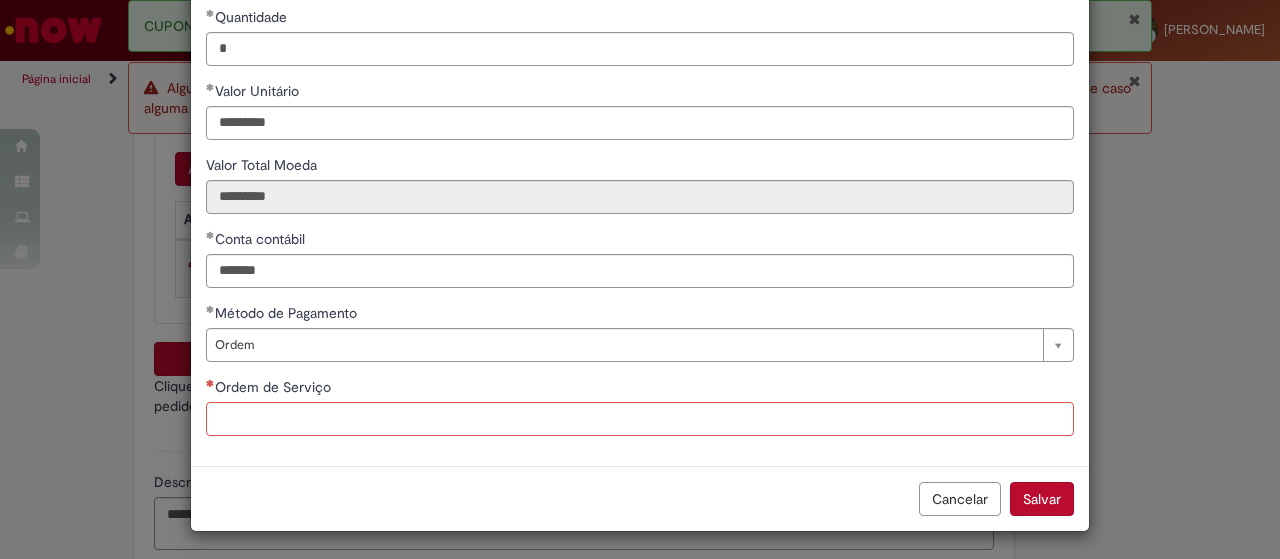 paste on "*********" 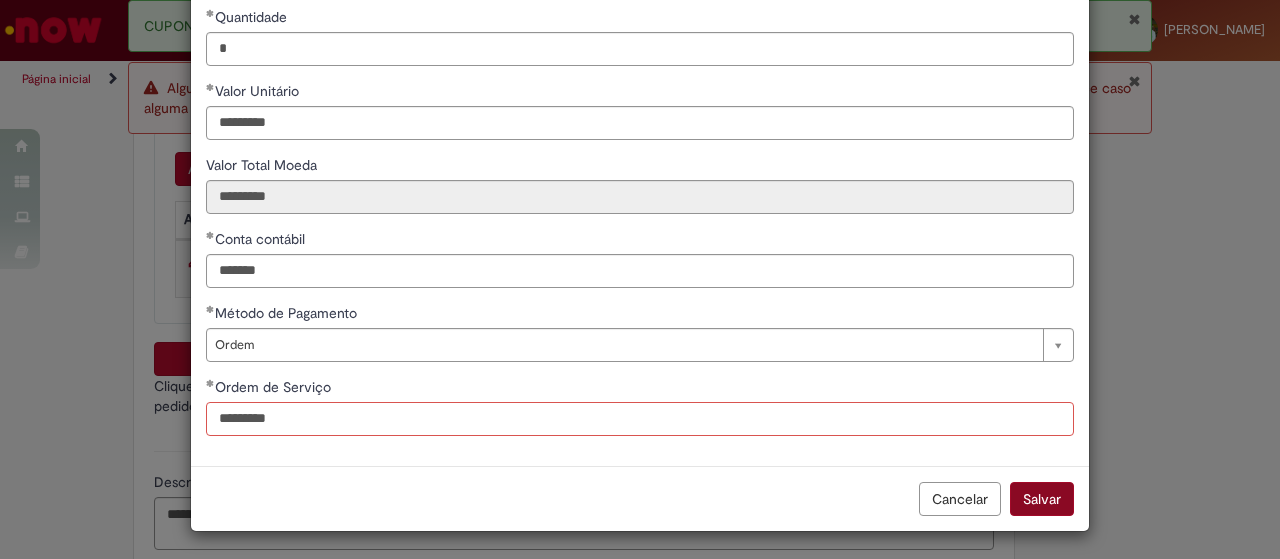 type on "*********" 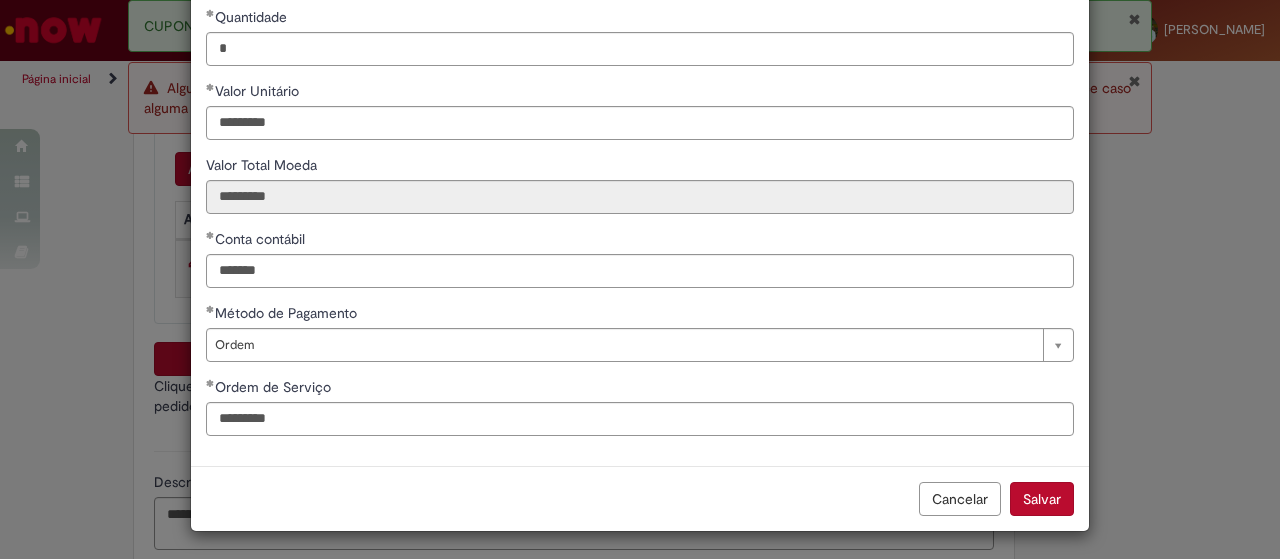 click on "Salvar" at bounding box center (1042, 499) 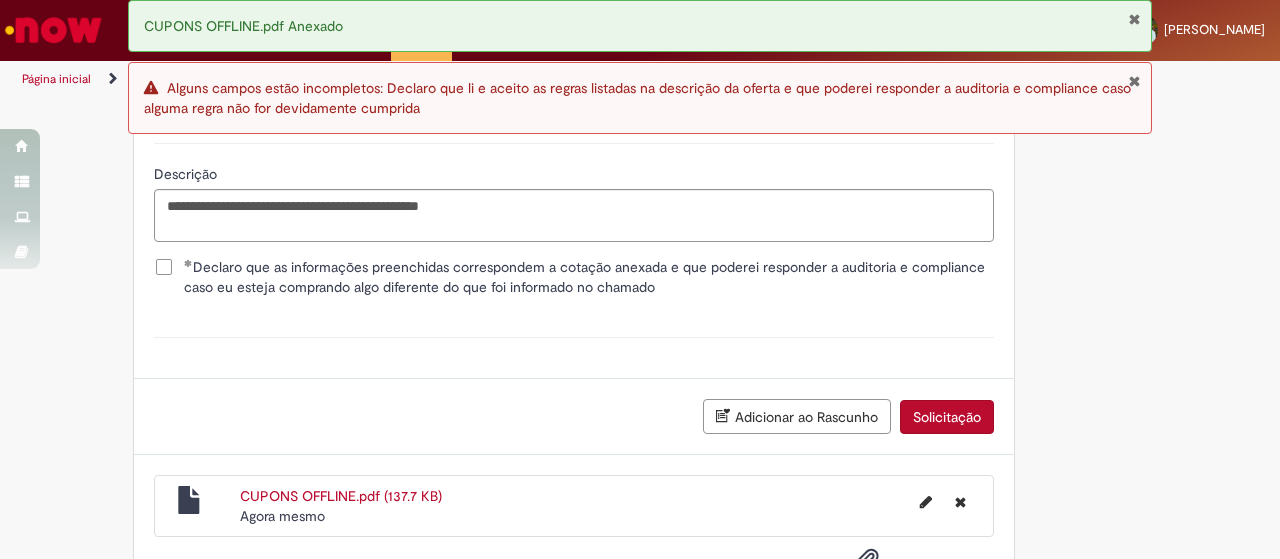scroll, scrollTop: 4350, scrollLeft: 0, axis: vertical 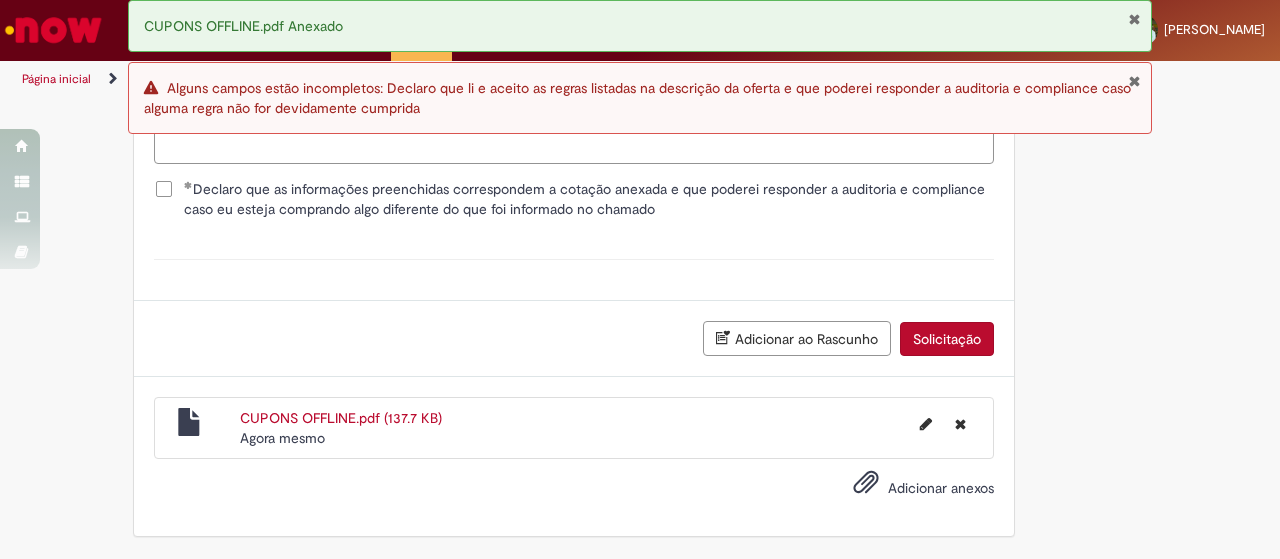 click on "Alguns campos estão incompletos: Declaro que li e aceito as regras listadas na descrição da oferta e que poderei responder a auditoria e compliance caso alguma regra não for devidamente cumprida" at bounding box center [637, 98] 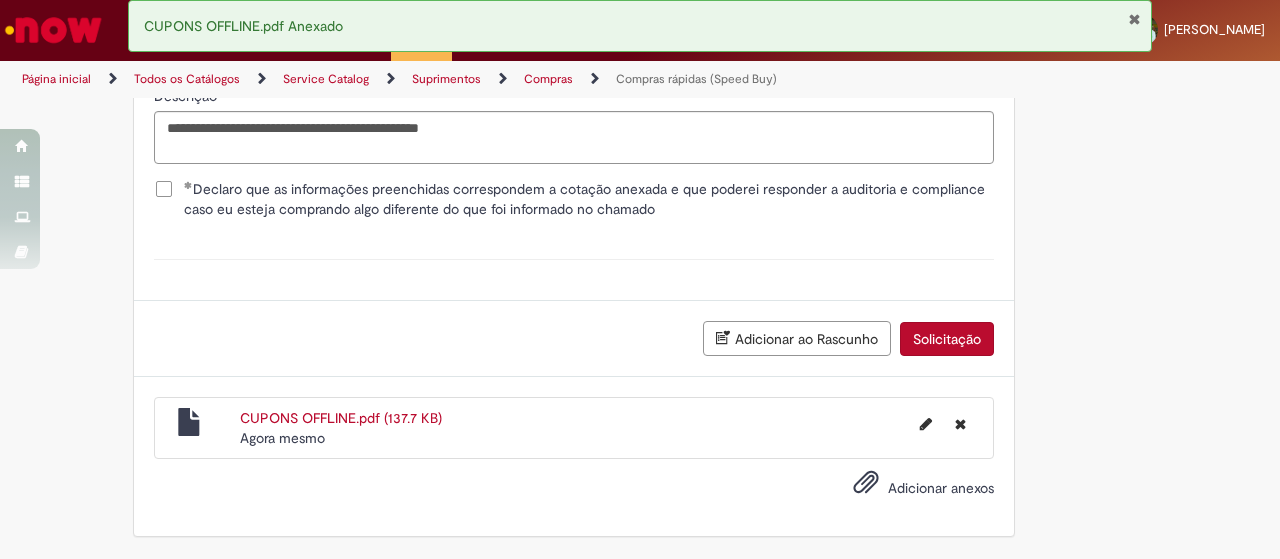 click at bounding box center [1134, 19] 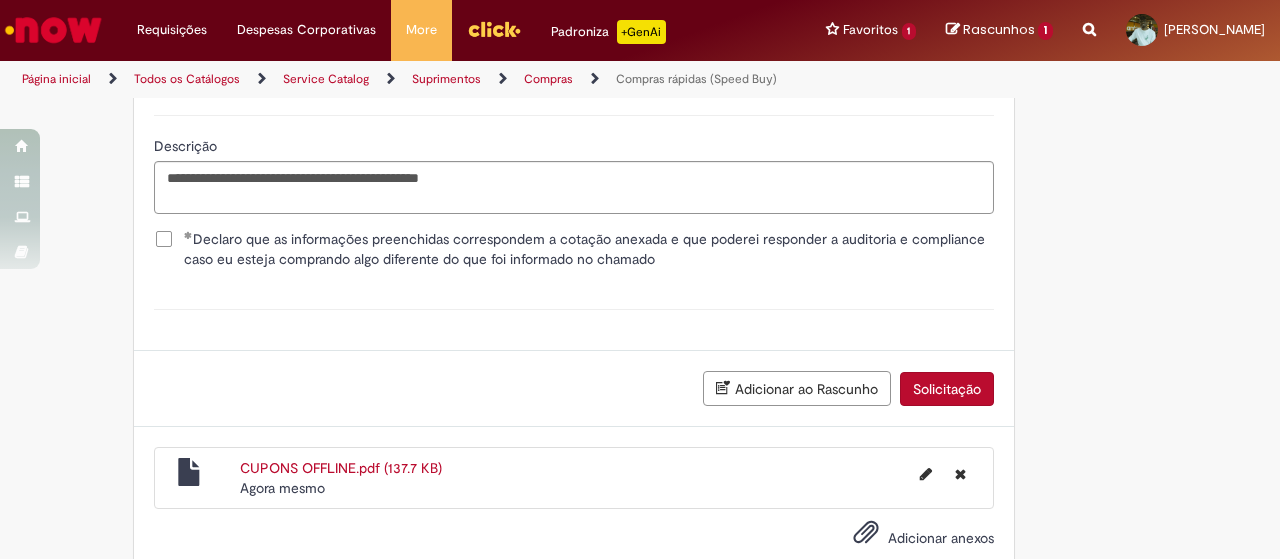 scroll, scrollTop: 4186, scrollLeft: 0, axis: vertical 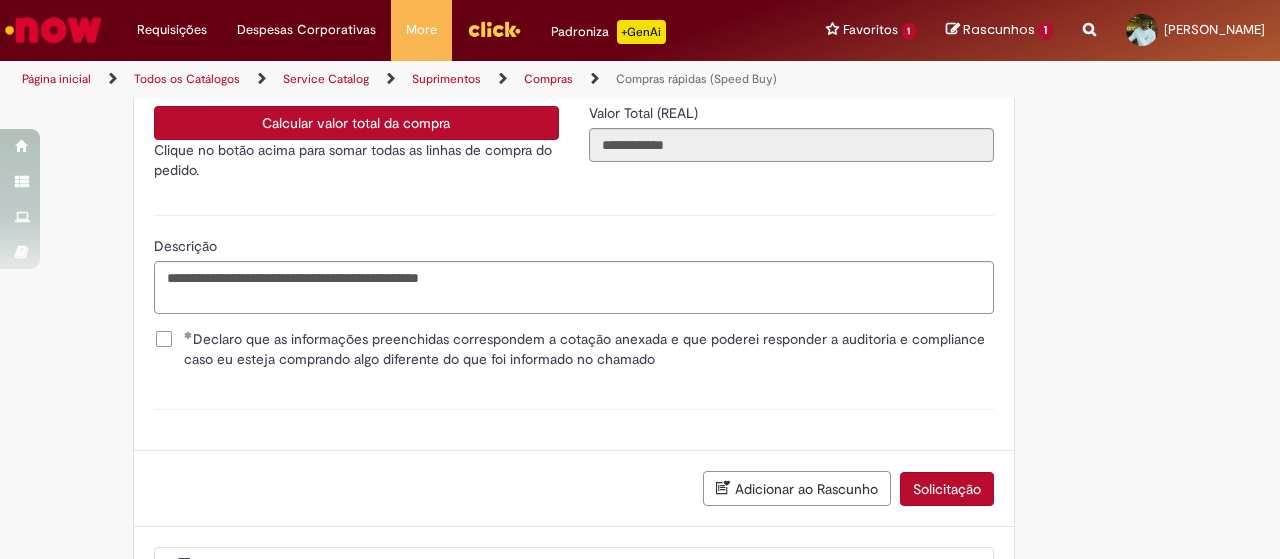 click on "Calcular valor total da compra" at bounding box center (356, 123) 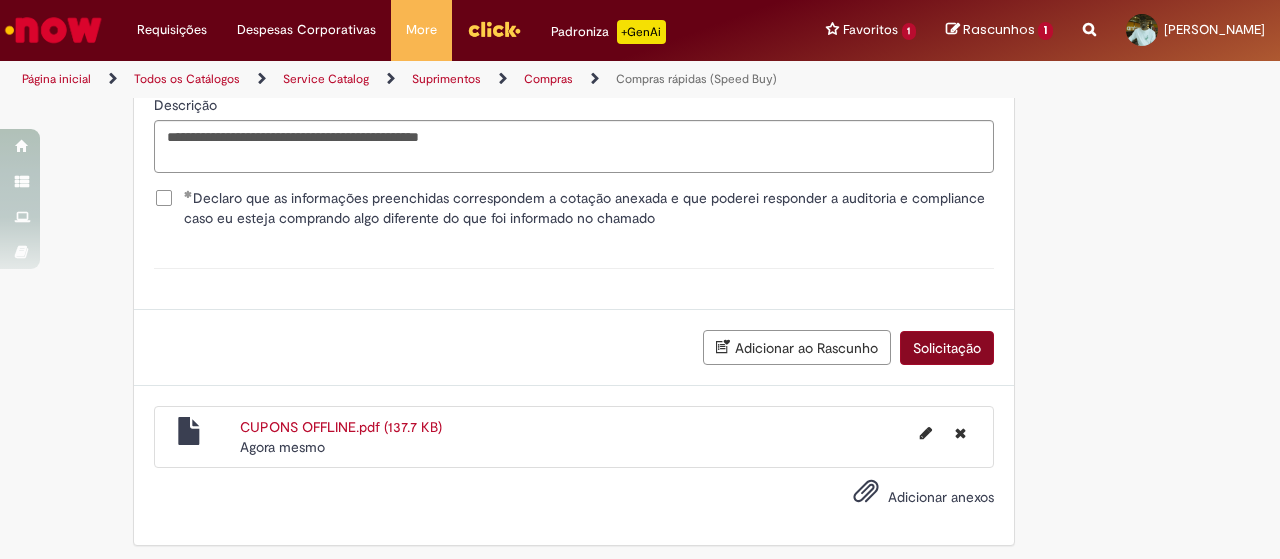 scroll, scrollTop: 4350, scrollLeft: 0, axis: vertical 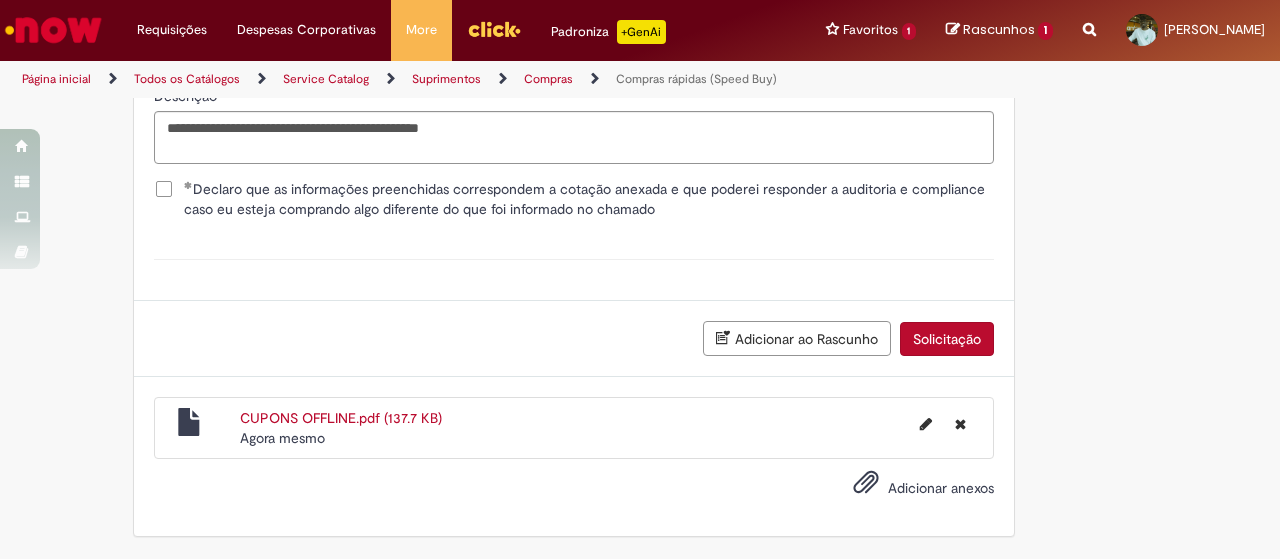 click on "Solicitação" at bounding box center (947, 339) 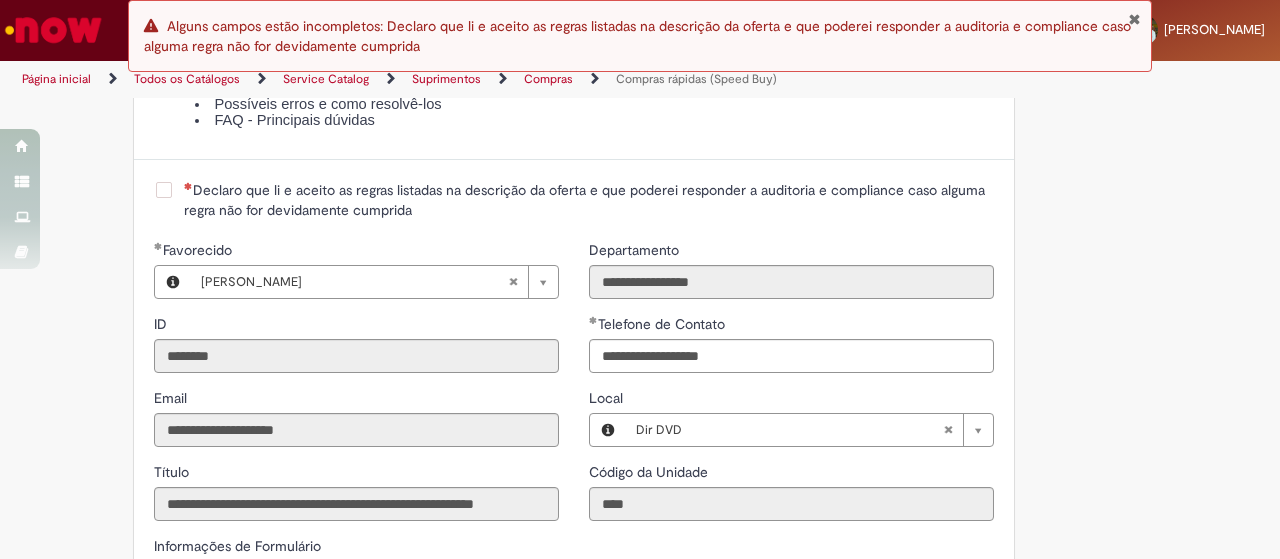 scroll, scrollTop: 2450, scrollLeft: 0, axis: vertical 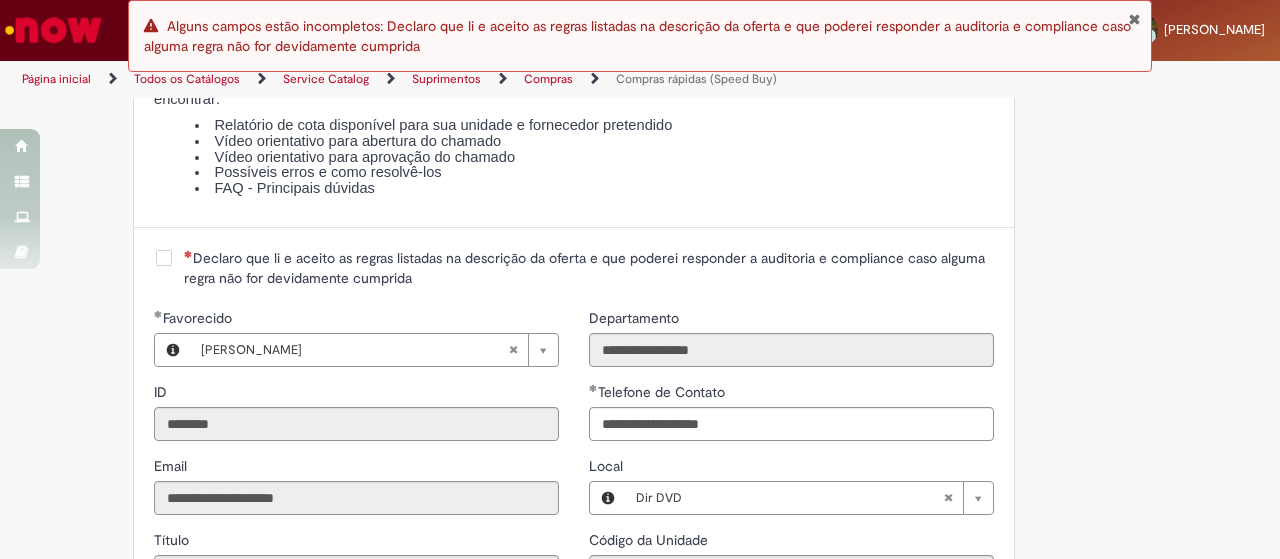click on "Declaro que li e aceito as regras listadas na descrição da oferta e que poderei responder a auditoria e compliance caso alguma regra não for devidamente cumprida" at bounding box center (574, 268) 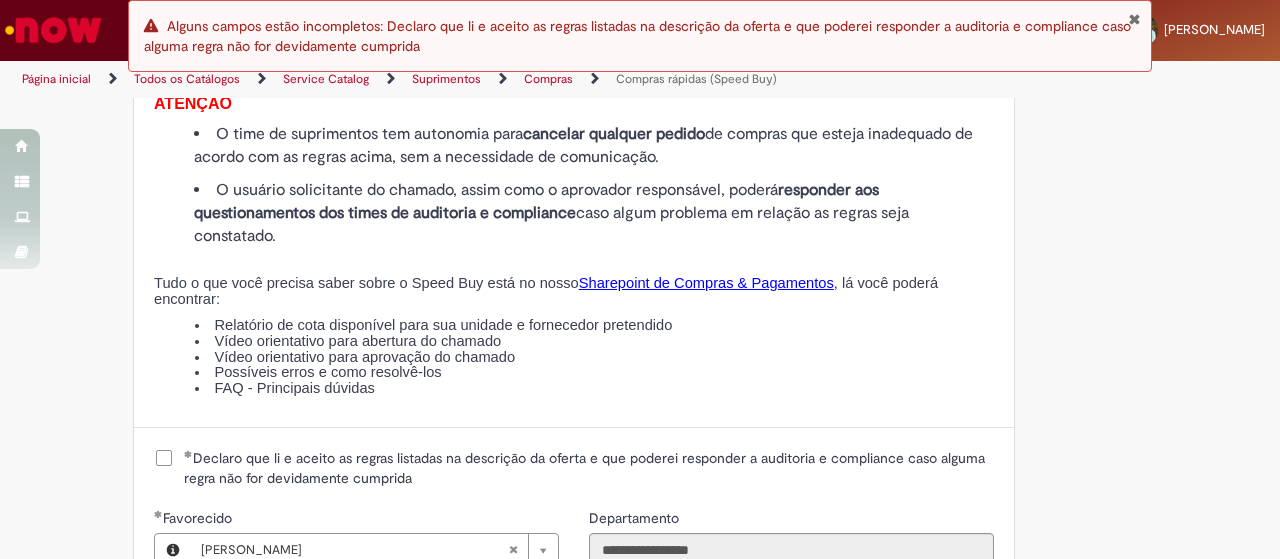 scroll, scrollTop: 2050, scrollLeft: 0, axis: vertical 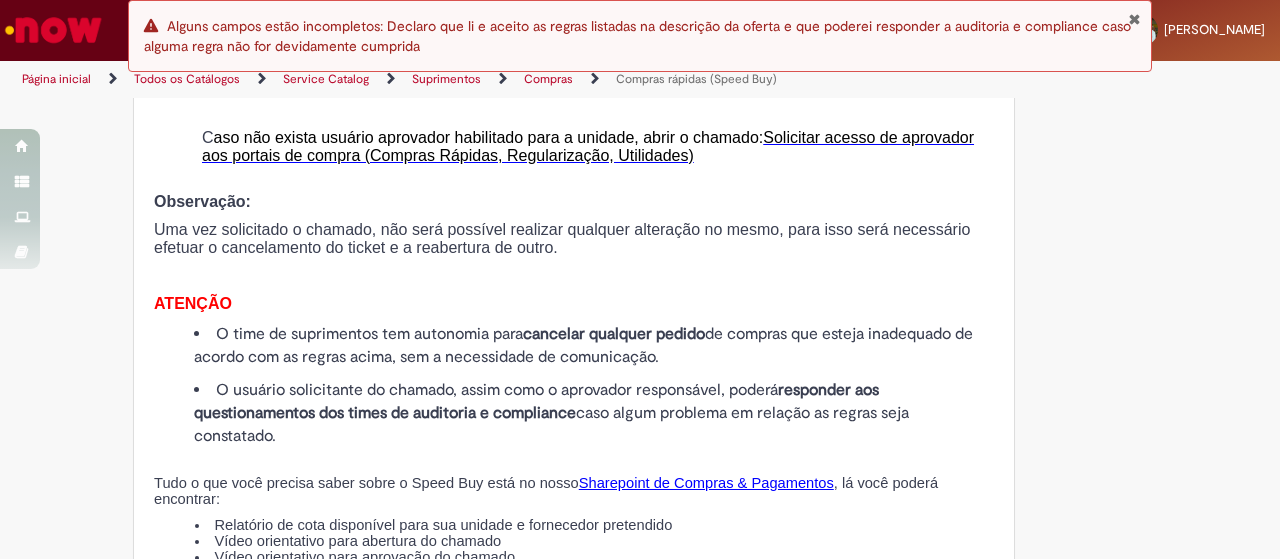 click on "O time de suprimentos tem autonomia para  cancelar qualquer pedido  de compras que esteja inadequado de acordo com as regras acima, sem a necessidade de comunicação." at bounding box center (594, 346) 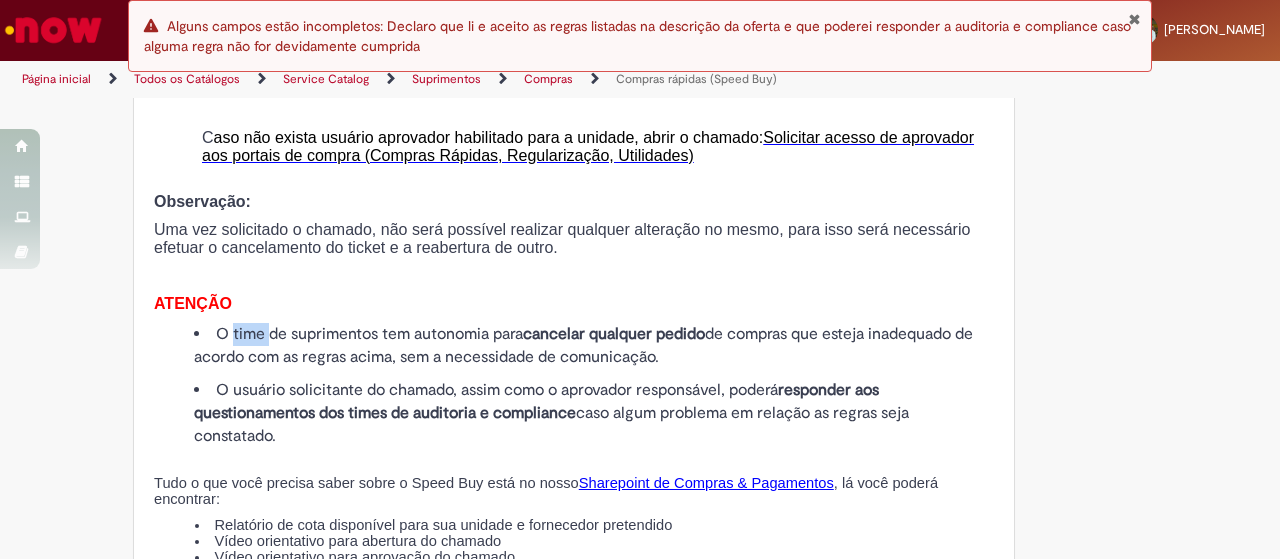 click on "O time de suprimentos tem autonomia para  cancelar qualquer pedido  de compras que esteja inadequado de acordo com as regras acima, sem a necessidade de comunicação." at bounding box center [594, 346] 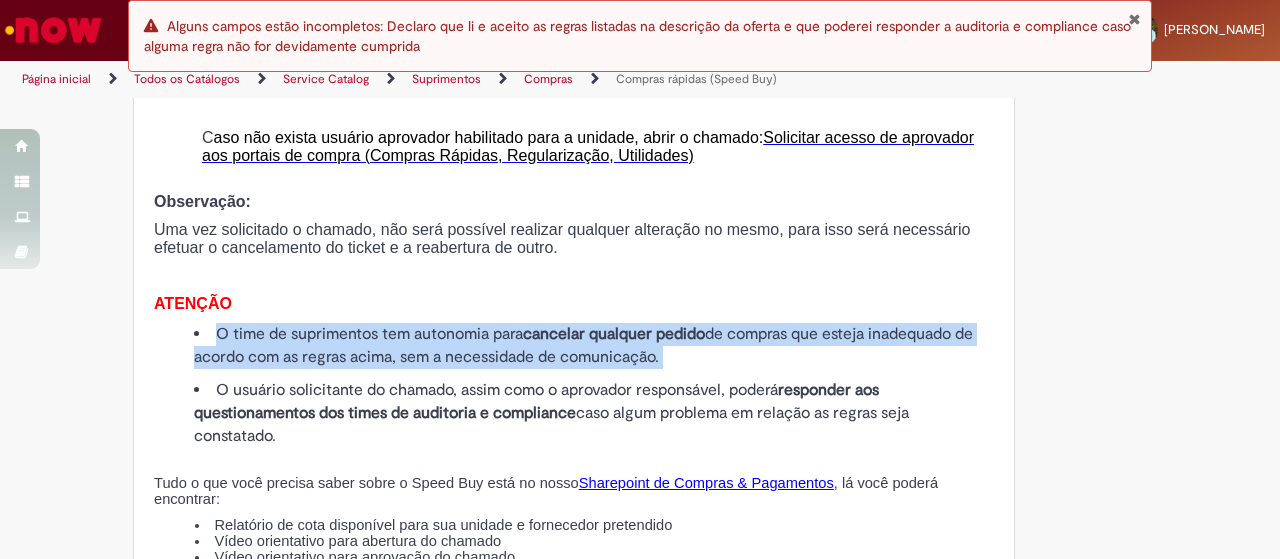 click on "O time de suprimentos tem autonomia para  cancelar qualquer pedido  de compras que esteja inadequado de acordo com as regras acima, sem a necessidade de comunicação." at bounding box center [594, 346] 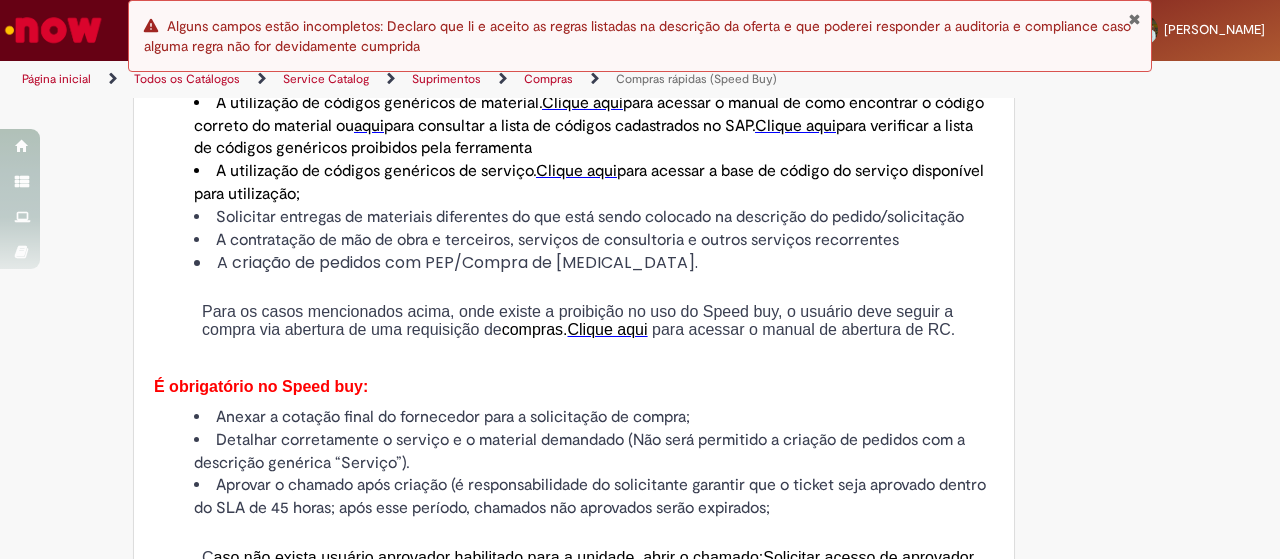 scroll, scrollTop: 1650, scrollLeft: 0, axis: vertical 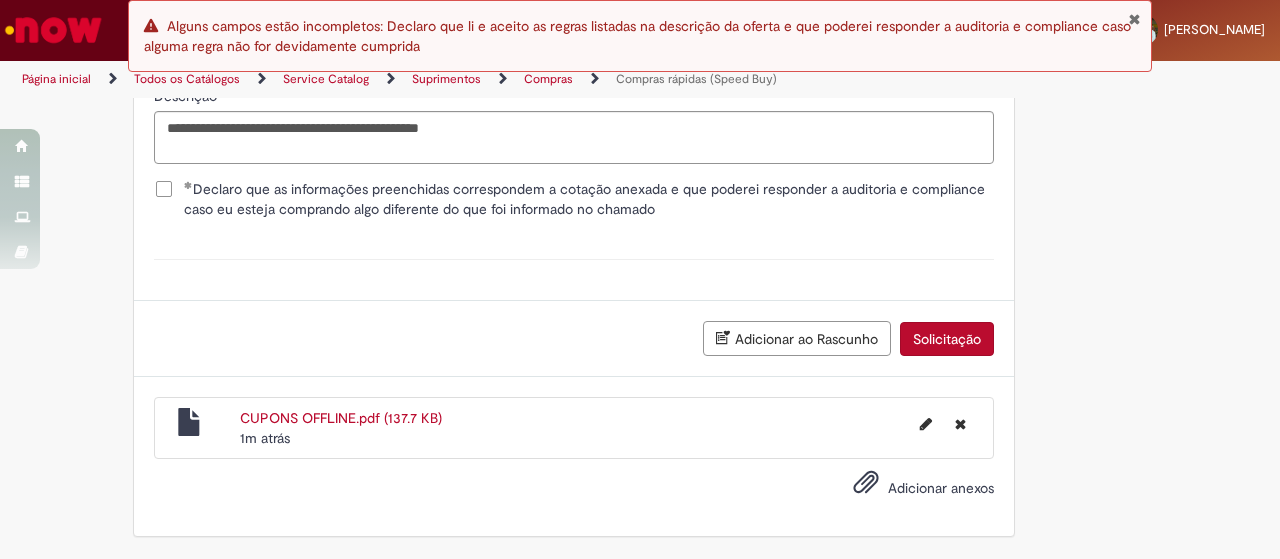 click on "Solicitação" at bounding box center [947, 339] 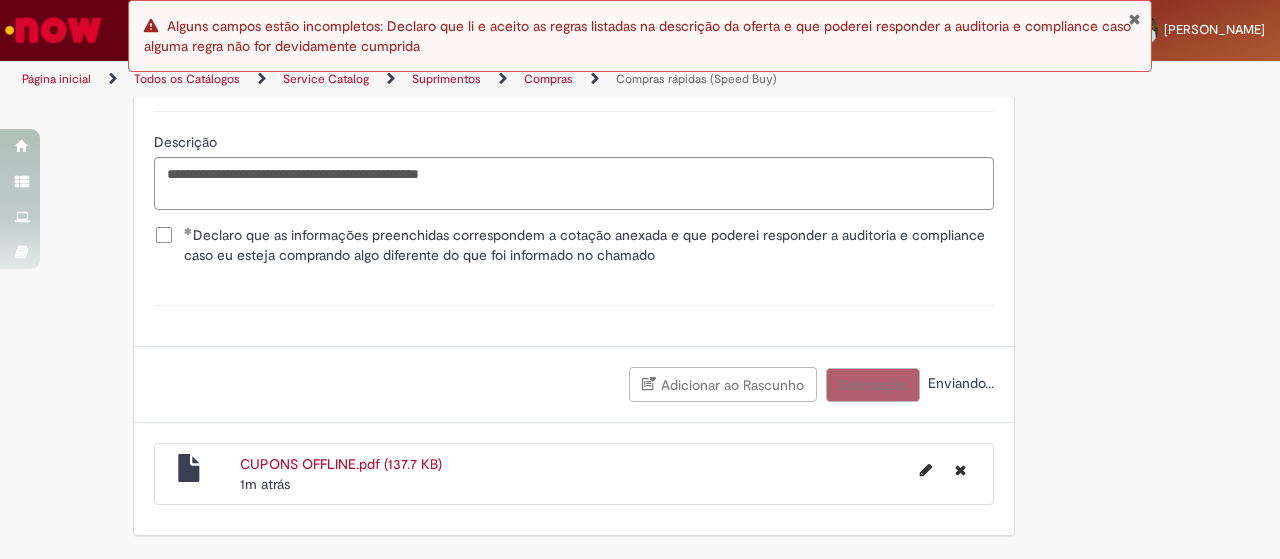 scroll, scrollTop: 4304, scrollLeft: 0, axis: vertical 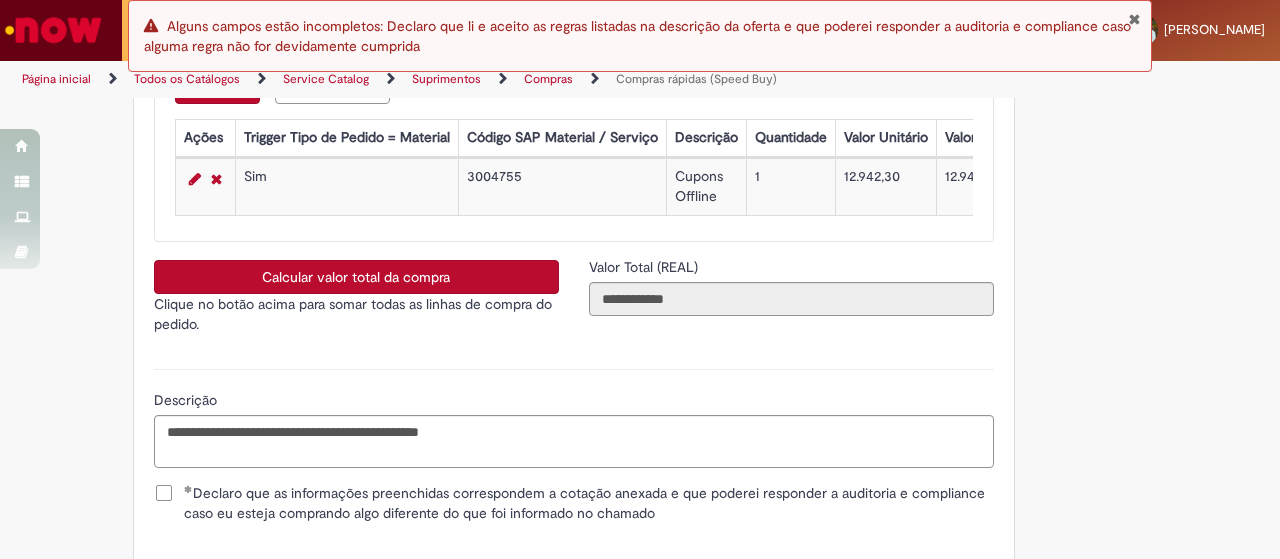 click at bounding box center (1134, 19) 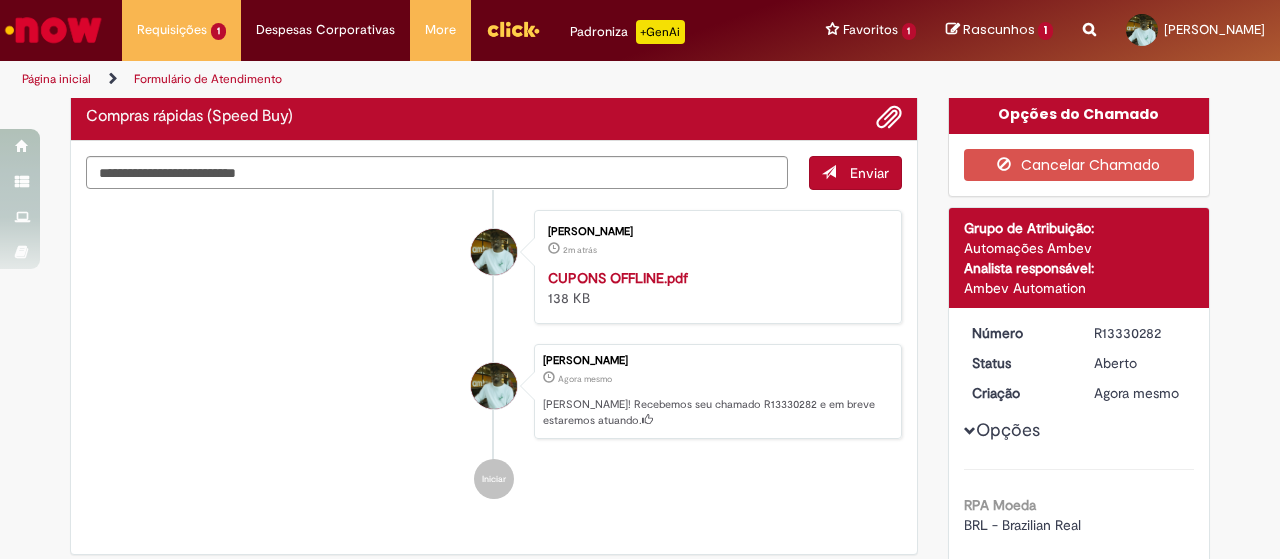 scroll, scrollTop: 0, scrollLeft: 0, axis: both 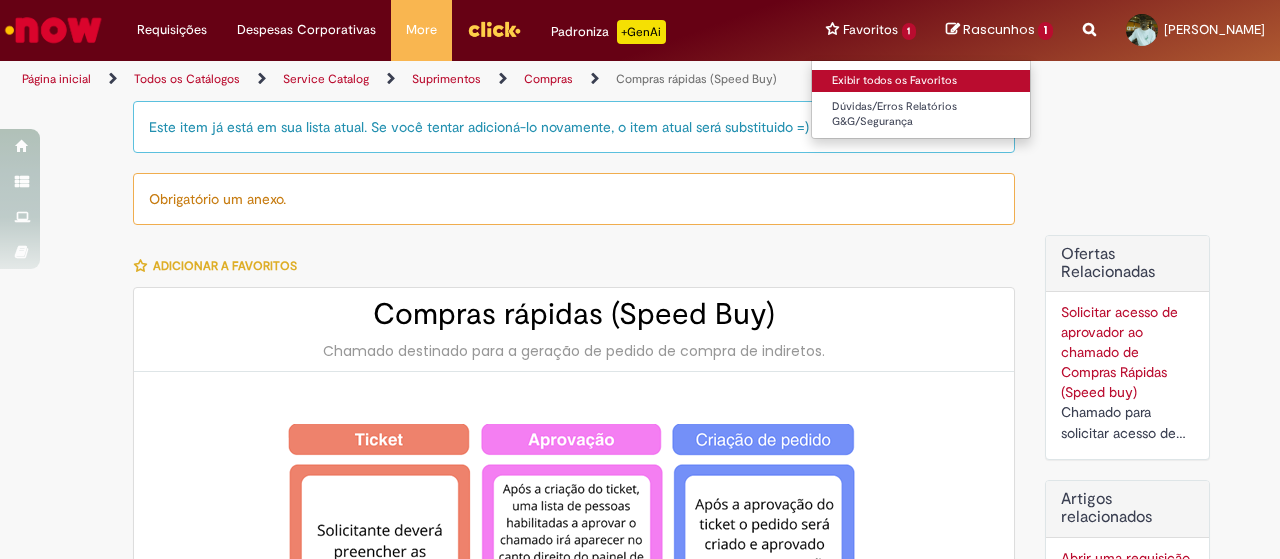 type on "********" 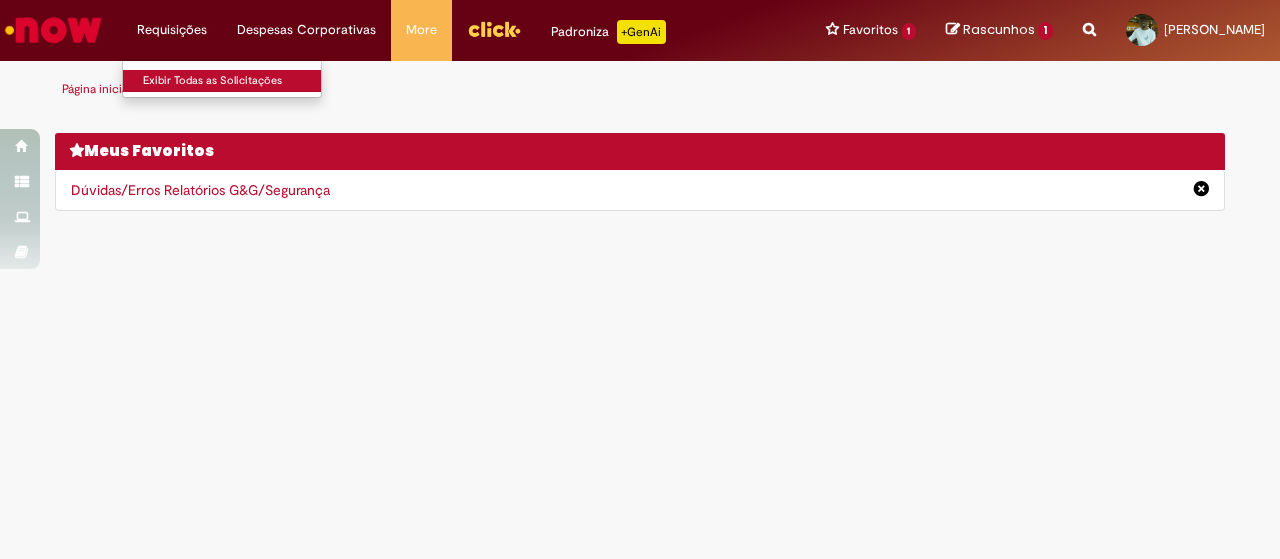 click on "Exibir Todas as Solicitações" at bounding box center [233, 81] 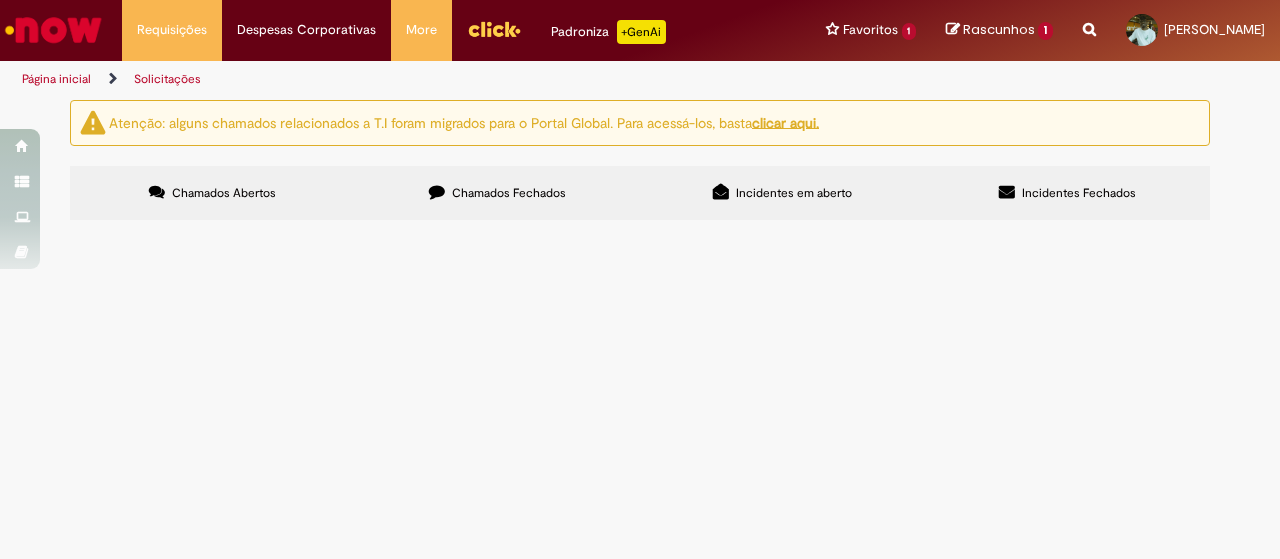 click on "Chamados Fechados" at bounding box center [497, 193] 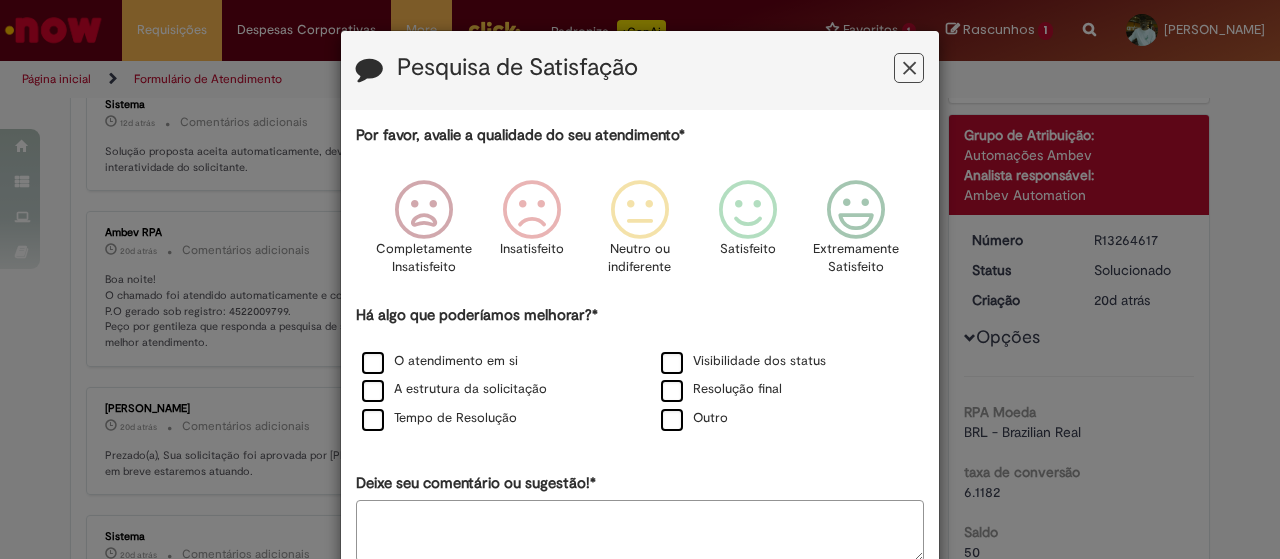 scroll, scrollTop: 0, scrollLeft: 0, axis: both 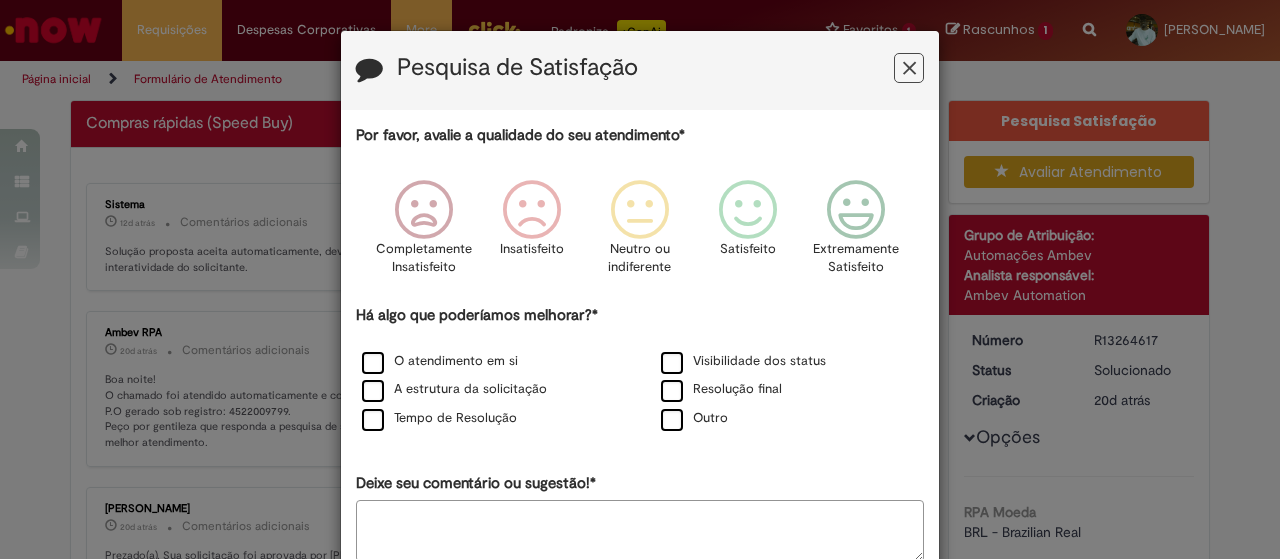 click at bounding box center [909, 68] 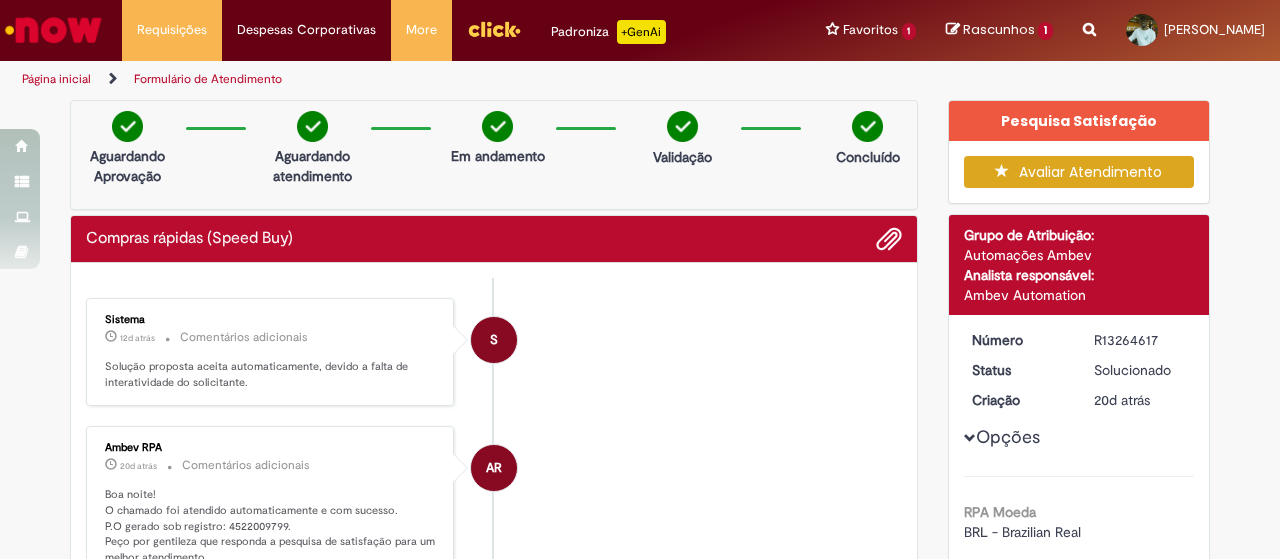 scroll, scrollTop: 300, scrollLeft: 0, axis: vertical 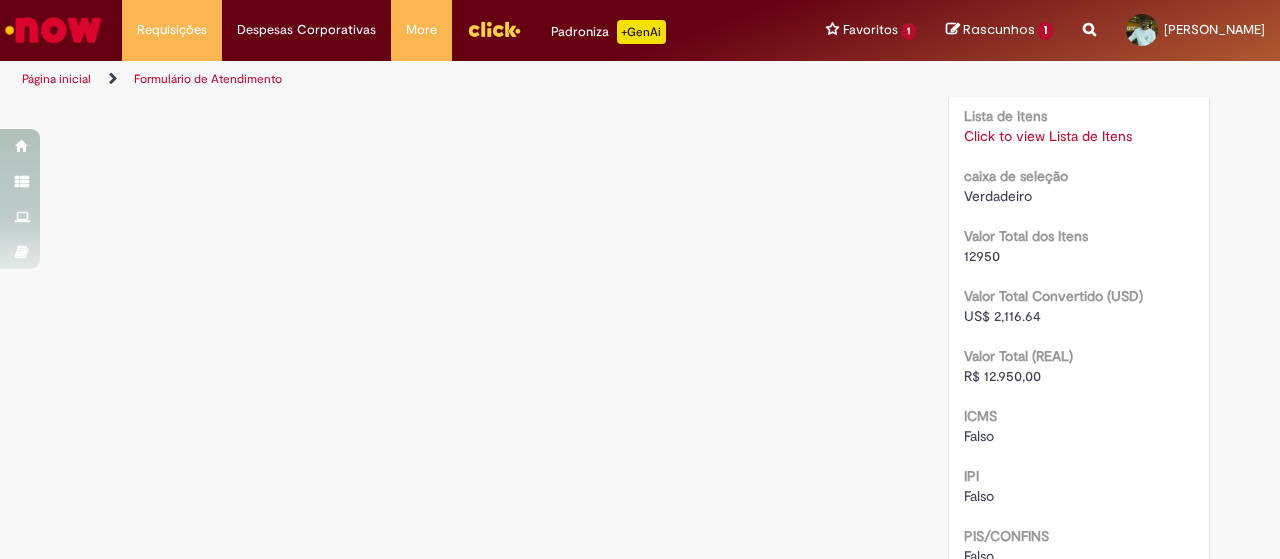 click on "Click to view Lista de Itens" at bounding box center (1048, 136) 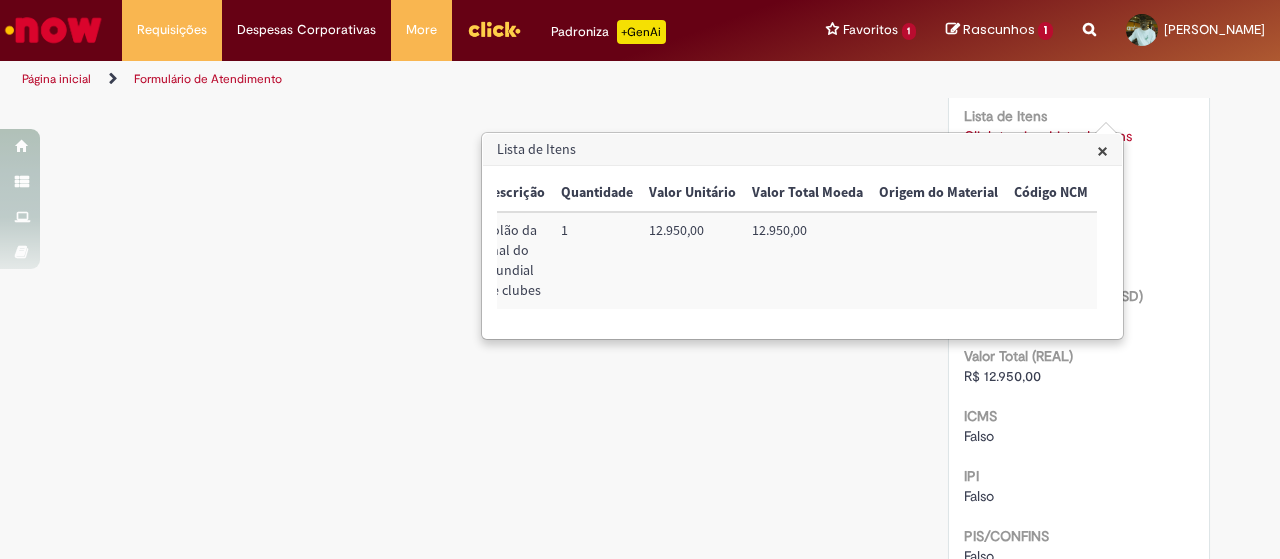 scroll, scrollTop: 0, scrollLeft: 812, axis: horizontal 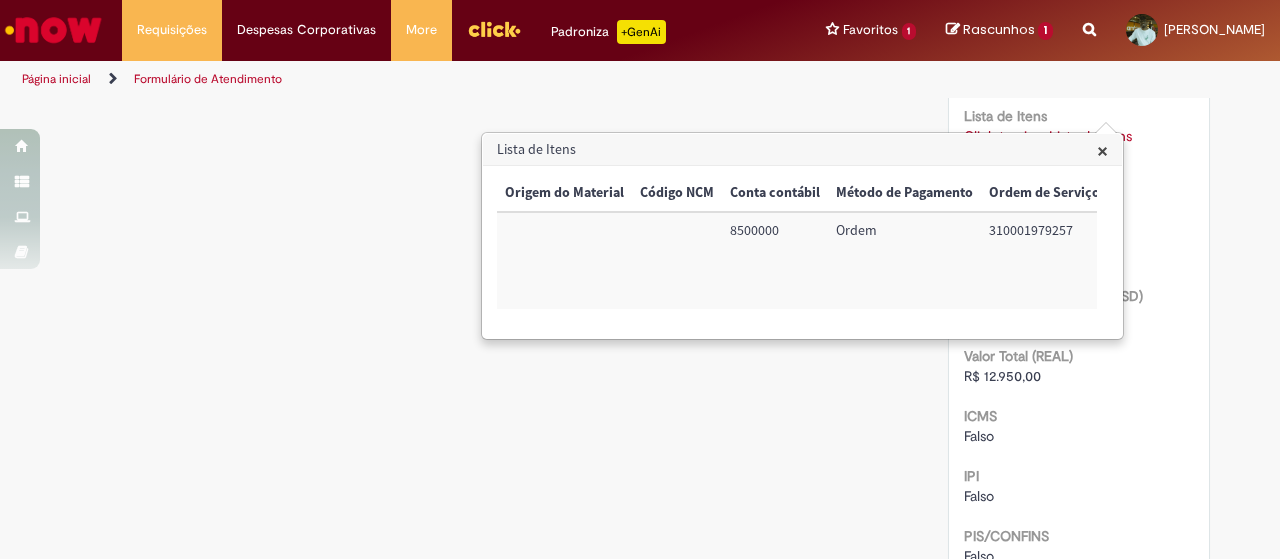 click on "Verificar Código de Barras
Aguardando Aprovação
Aguardando atendimento
Em andamento
Validação
Concluído
Compras rápidas (Speed Buy)
Enviar
S
Sistema
12d atrás 12 dias atrás     Comentários adicionais
Solução proposta aceita automaticamente, devido a falta de interatividade do solicitante.
AR" at bounding box center [640, -506] 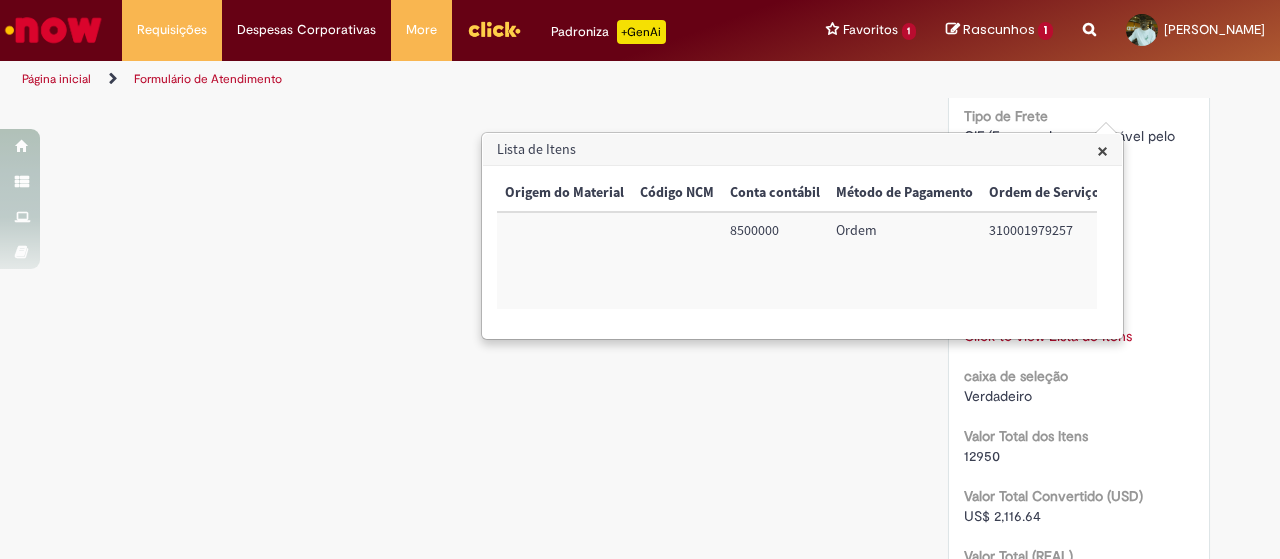 click on "×" at bounding box center (1102, 150) 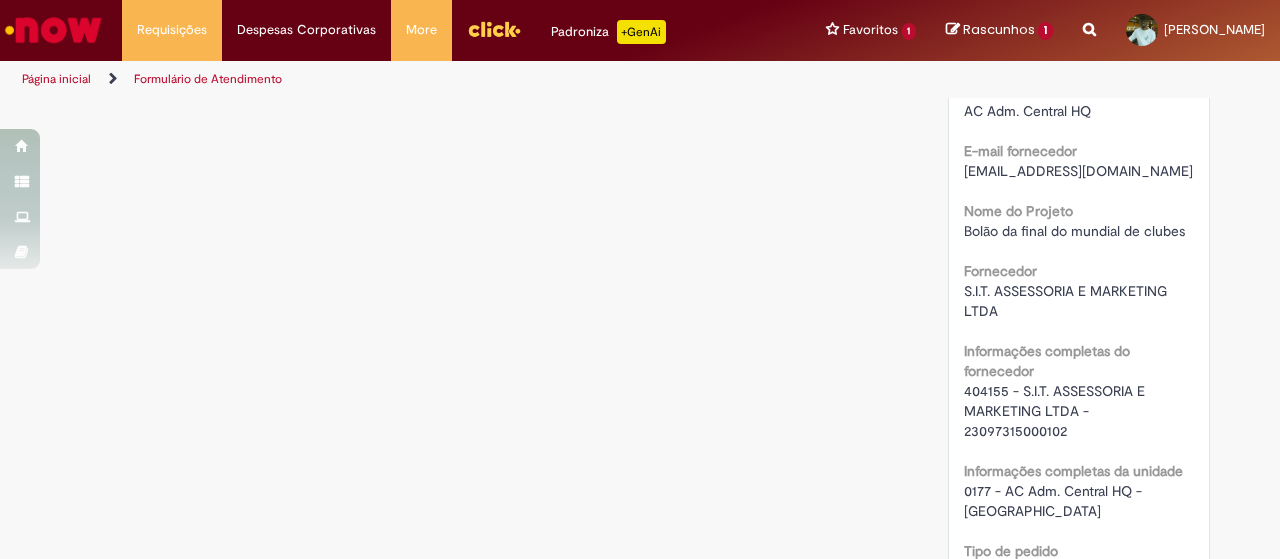 scroll, scrollTop: 2201, scrollLeft: 0, axis: vertical 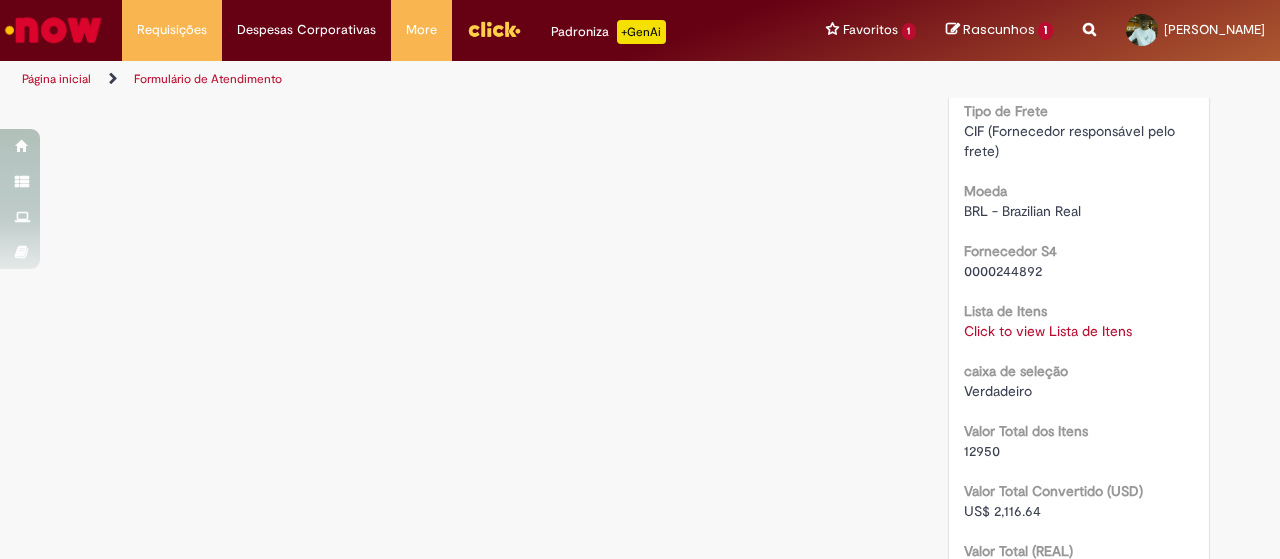click on "Click to view Lista de Itens" at bounding box center (1048, 331) 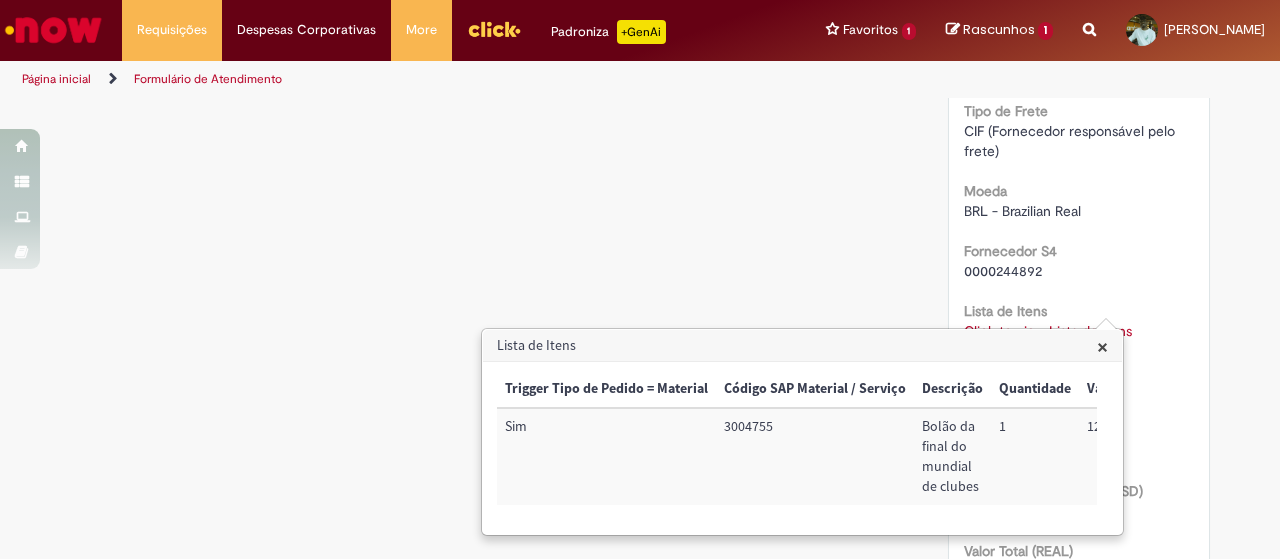 click on "3004755" at bounding box center [815, 456] 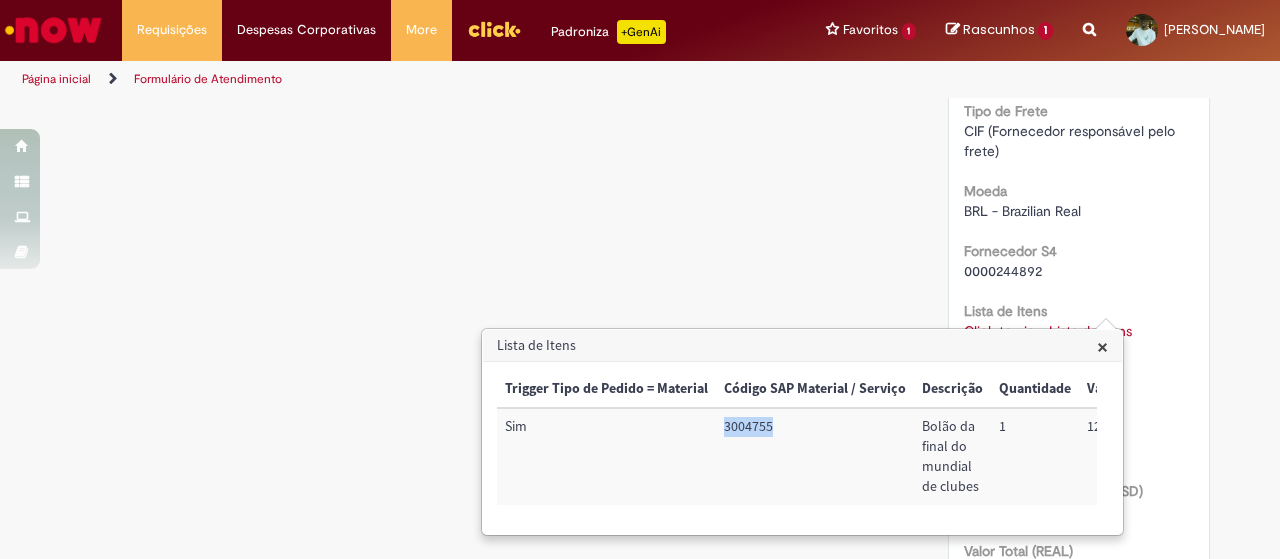 click on "3004755" at bounding box center [815, 456] 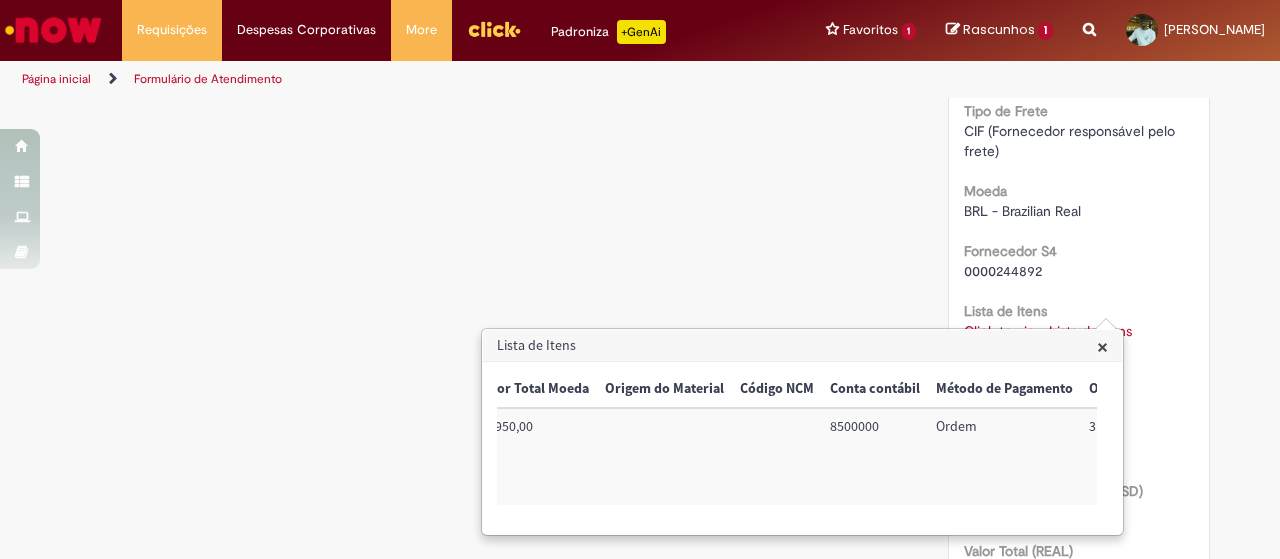 scroll, scrollTop: 0, scrollLeft: 716, axis: horizontal 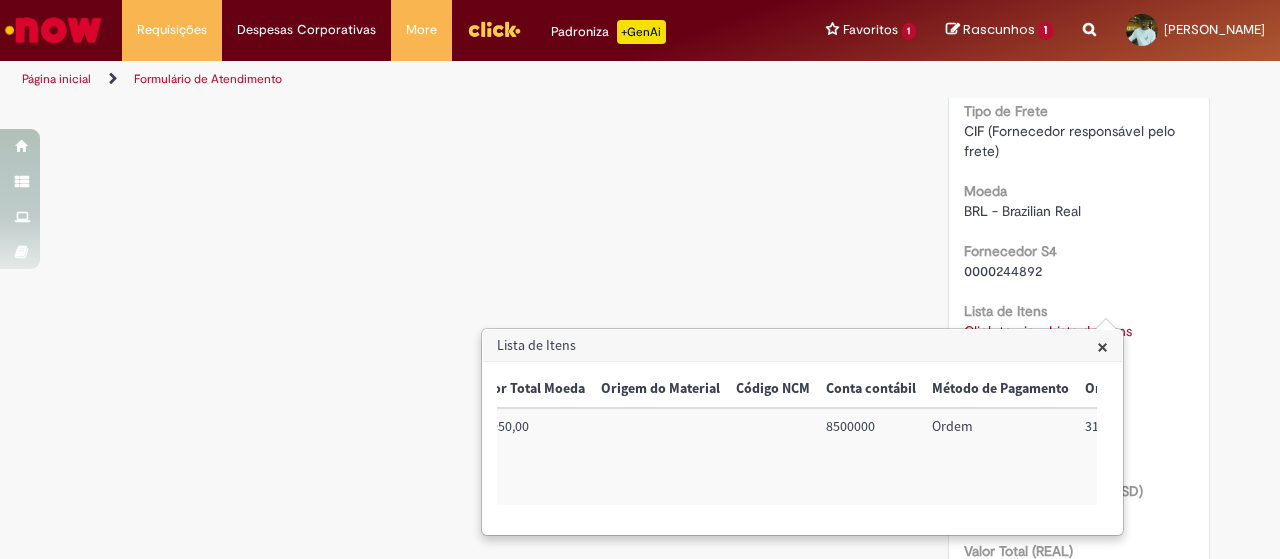 click on "8500000" at bounding box center [871, 456] 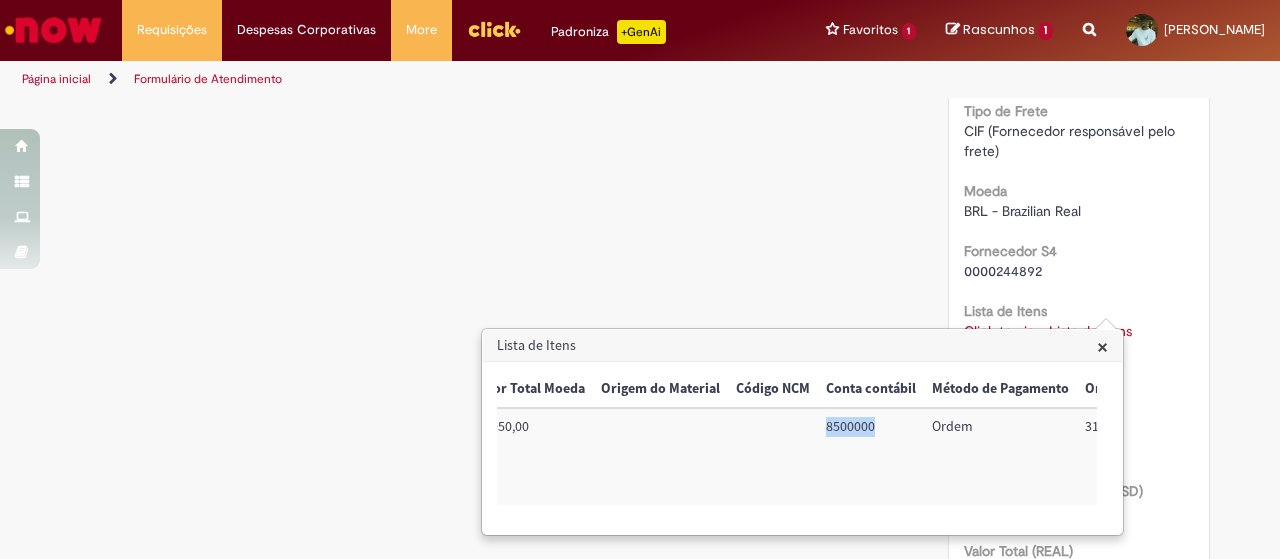 click on "8500000" at bounding box center (871, 456) 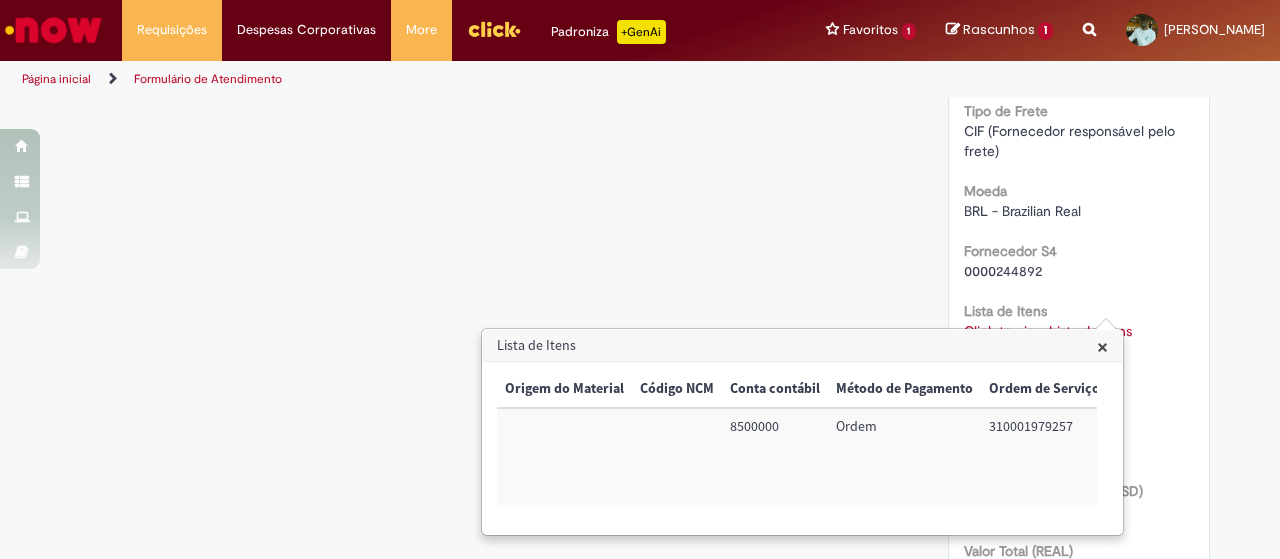 click on "310001979257" at bounding box center (1044, 456) 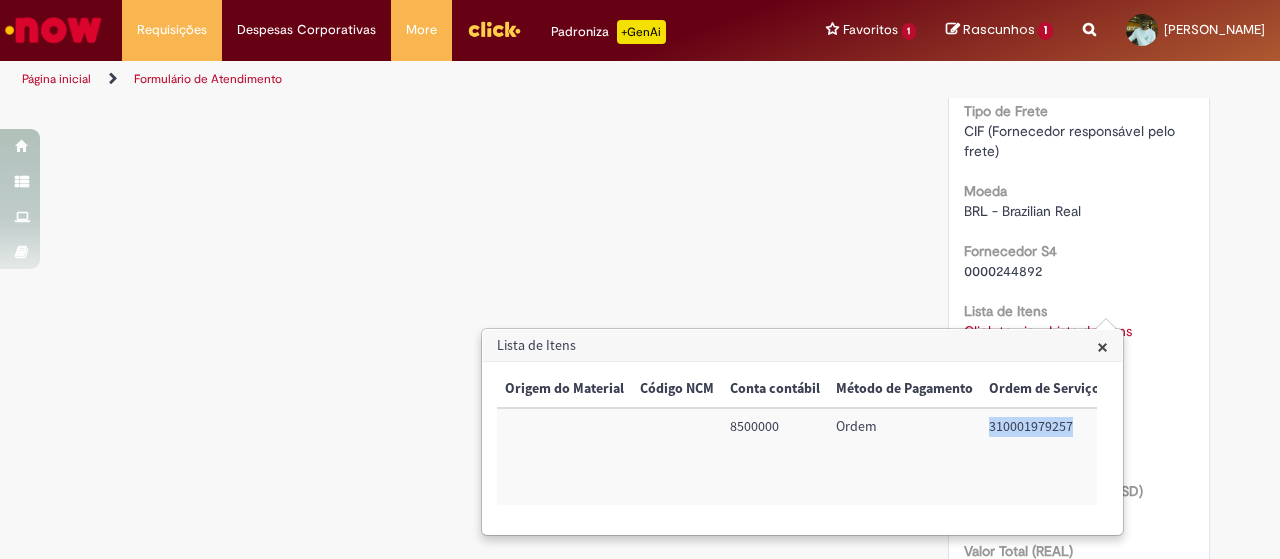 click on "310001979257" at bounding box center (1044, 456) 